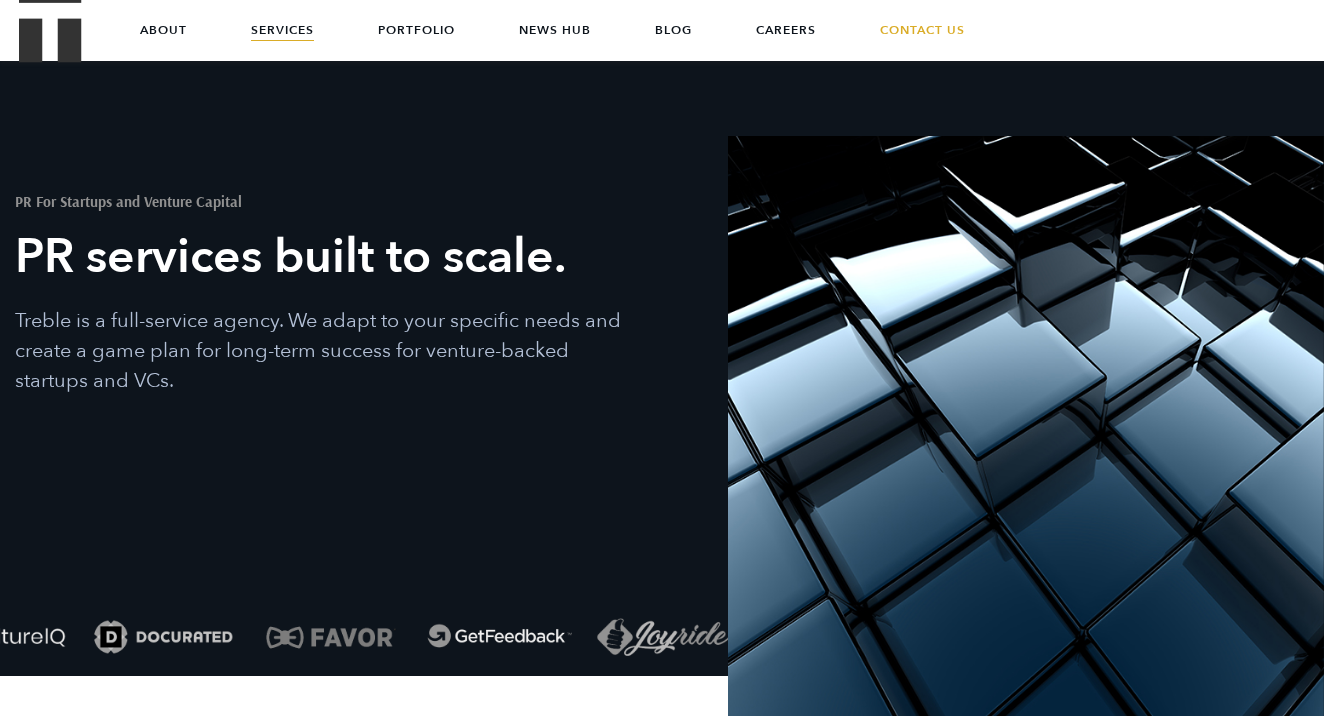 scroll, scrollTop: 3944, scrollLeft: 0, axis: vertical 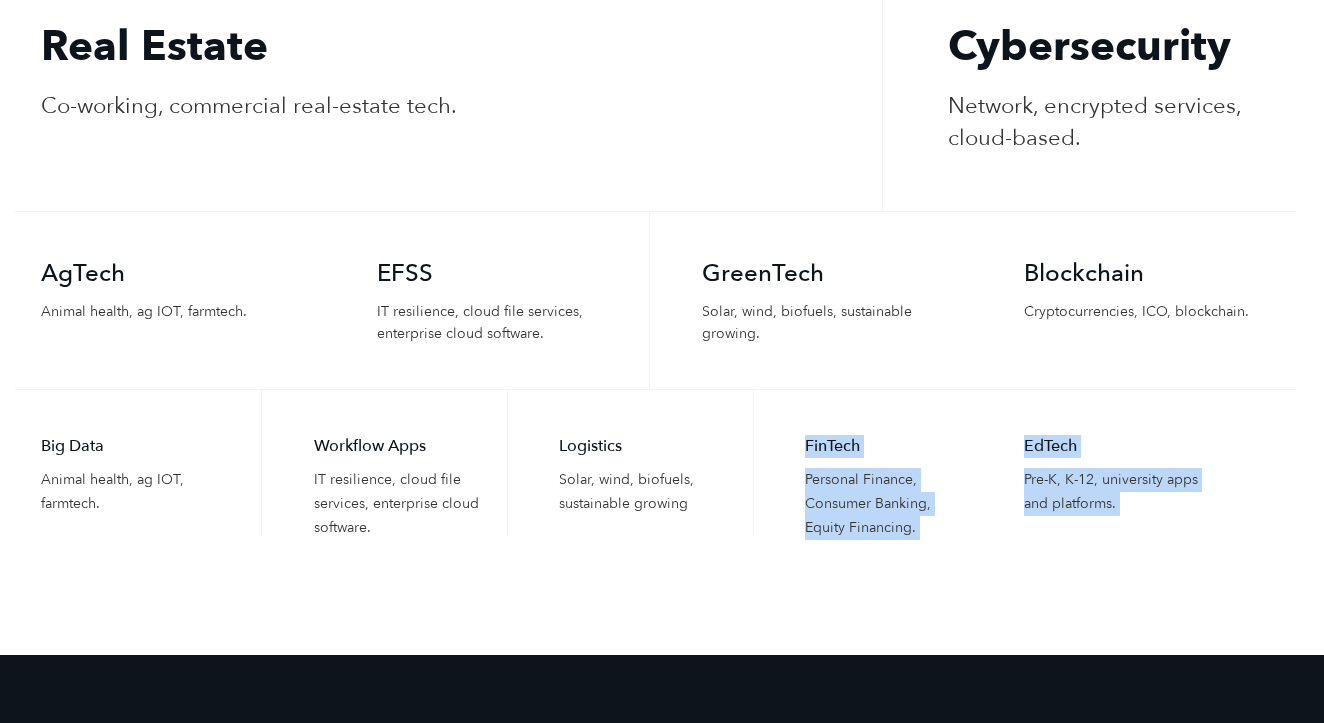 drag, startPoint x: 809, startPoint y: 412, endPoint x: 902, endPoint y: 508, distance: 133.66002 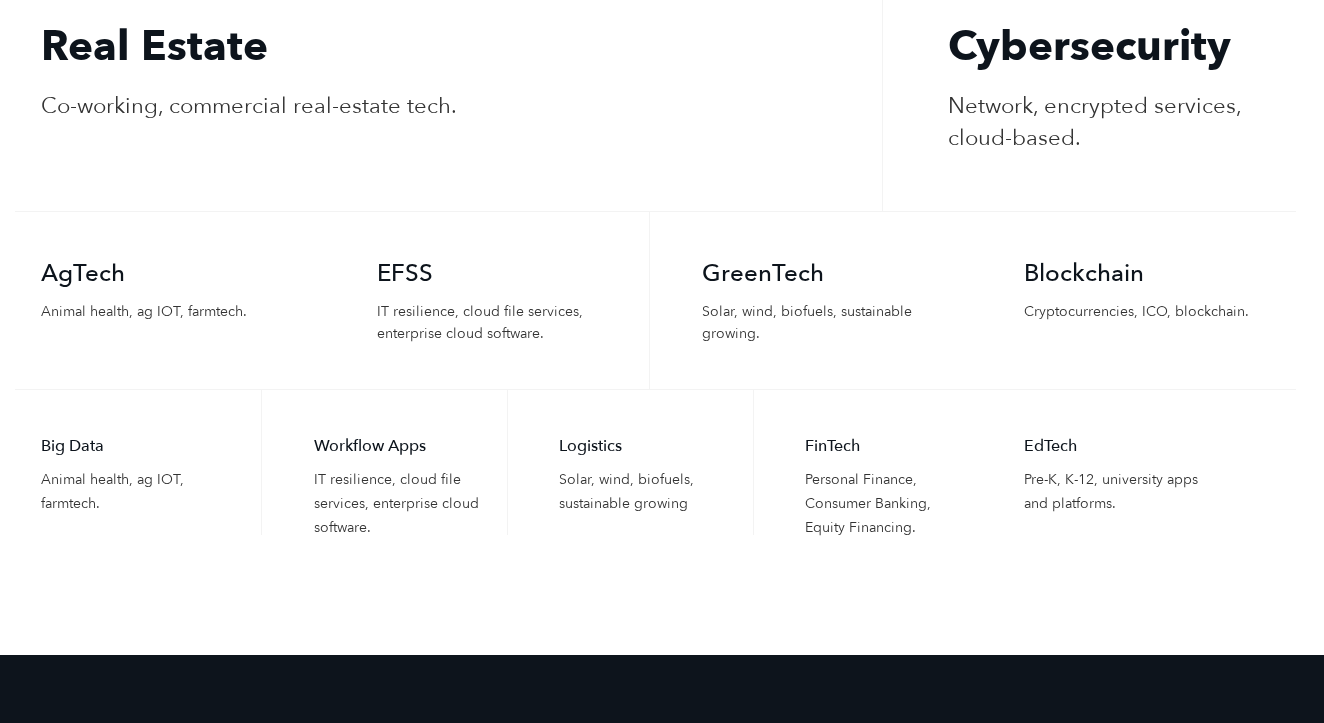 click on "Download Treble’s 2025 Cybersecurity Media Pulse Report
About
Services
Portfolio
News Hub
Blog
Careers
Contact Us
Success Starts Here.
Let's talk  ⟶
Let's connect
‹ ›
PR For Startups and Venture Capital
PR services built to scale.
Treble is a full-service agency. We adapt to your specific needs and create a game plan for long-term success for venture-backed startups and VCs.
Our Winning Strategy
Treble is a full-service boutique agency. We adapt to your specific needs and create a game plan for long-term success.
Corporate News & Media" at bounding box center (662, -1076) 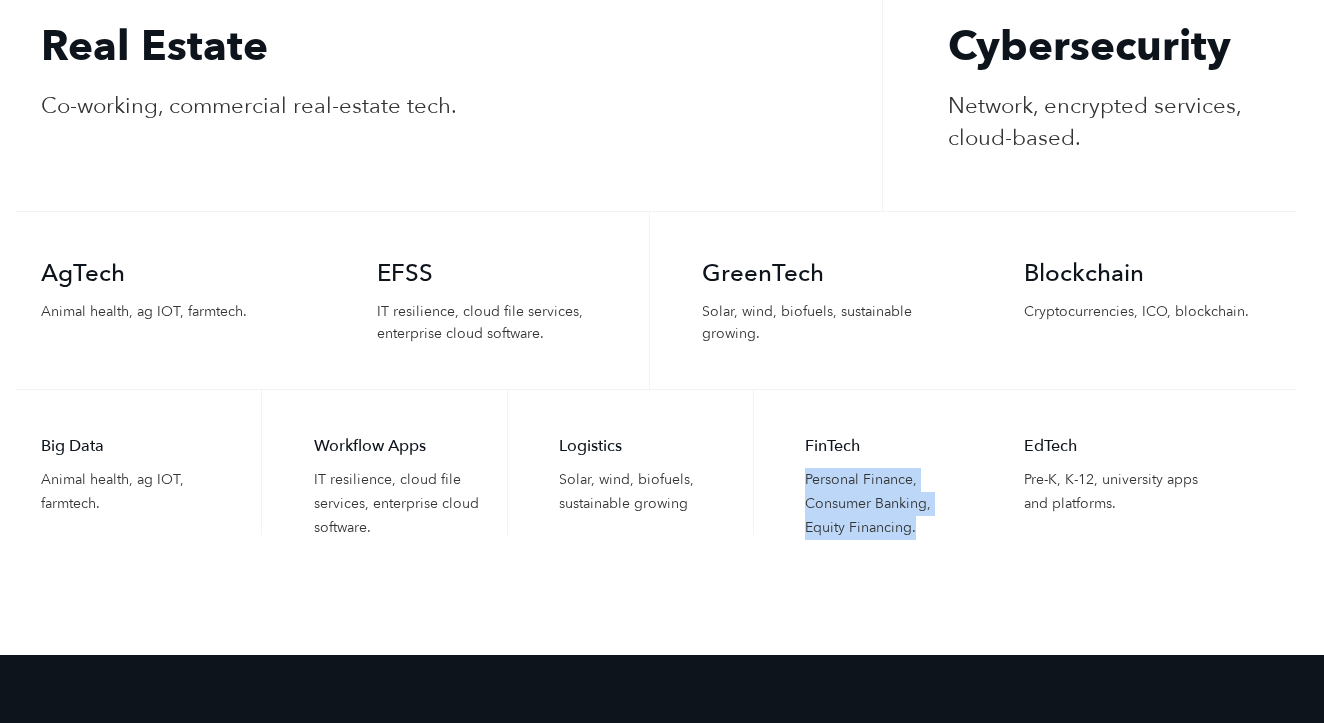 drag, startPoint x: 902, startPoint y: 503, endPoint x: 810, endPoint y: 421, distance: 123.2396 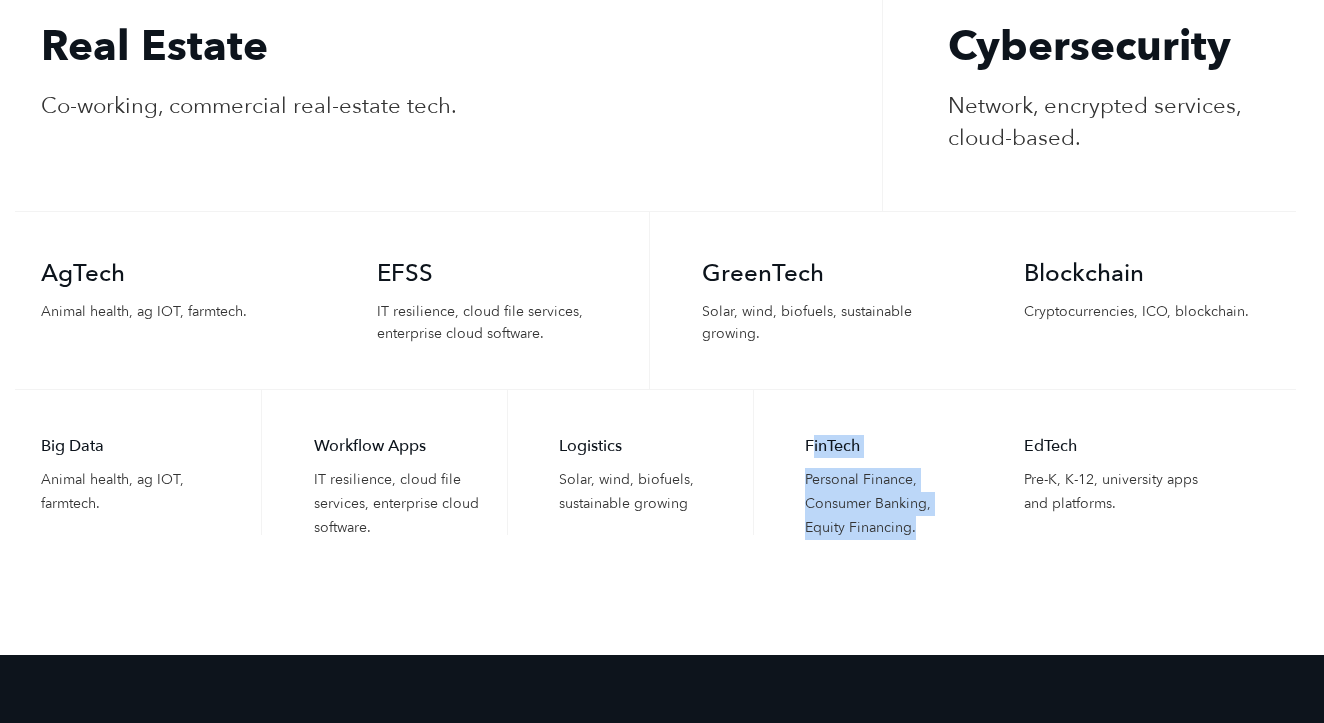 click on "FinTech Personal Finance, Consumer Banking, Equity Financing." at bounding box center (876, 462) 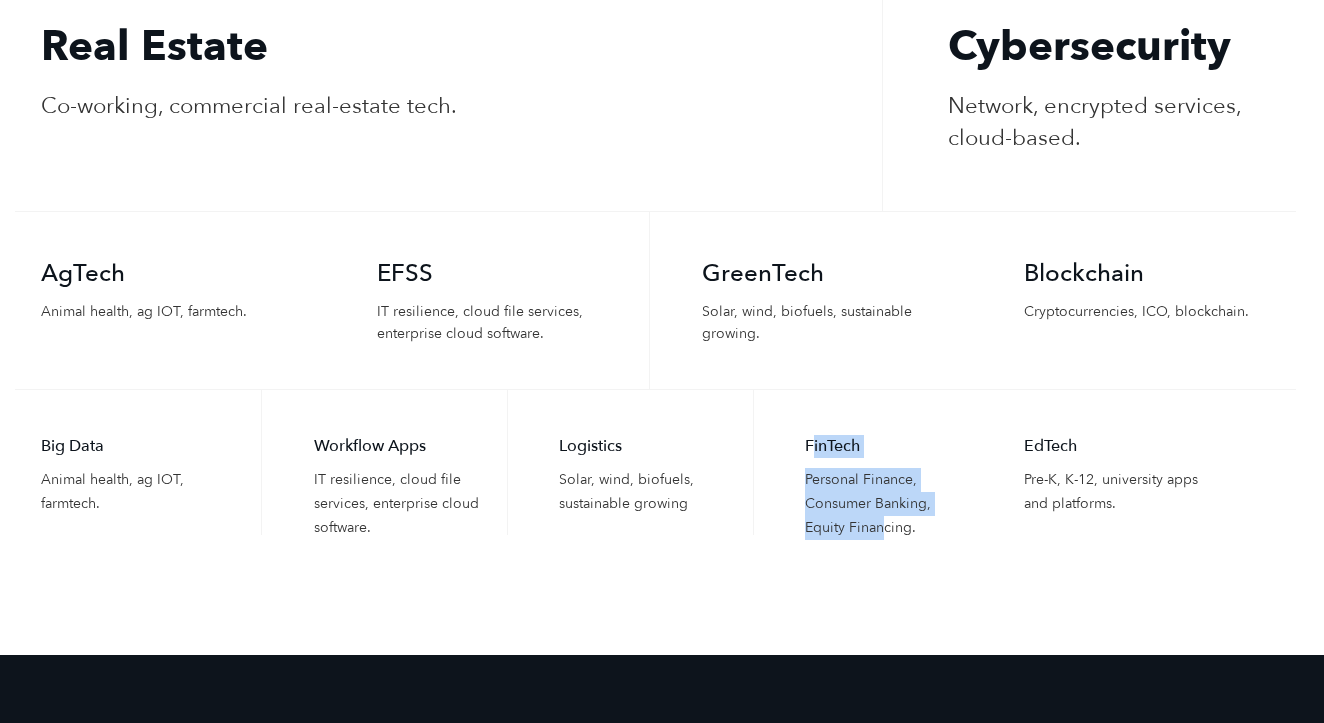 drag, startPoint x: 810, startPoint y: 421, endPoint x: 882, endPoint y: 486, distance: 97 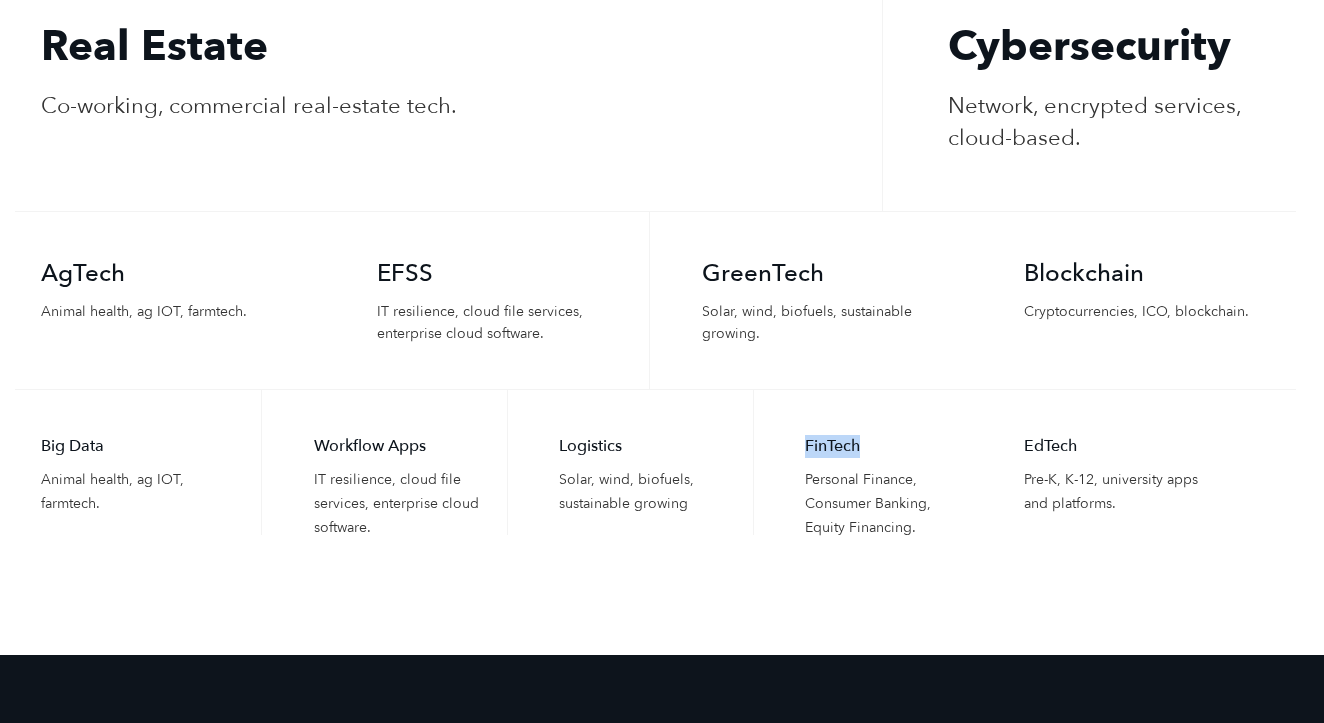 drag, startPoint x: 803, startPoint y: 405, endPoint x: 876, endPoint y: 409, distance: 73.109505 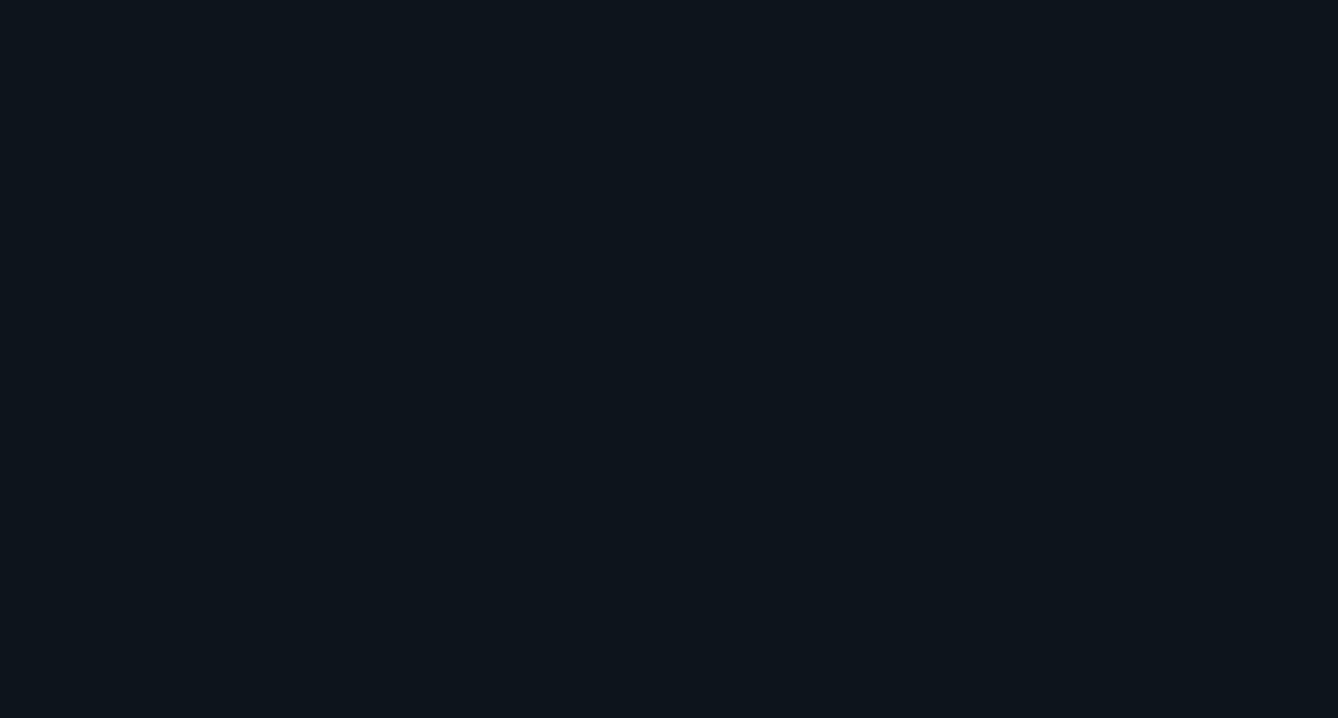 scroll, scrollTop: 0, scrollLeft: 0, axis: both 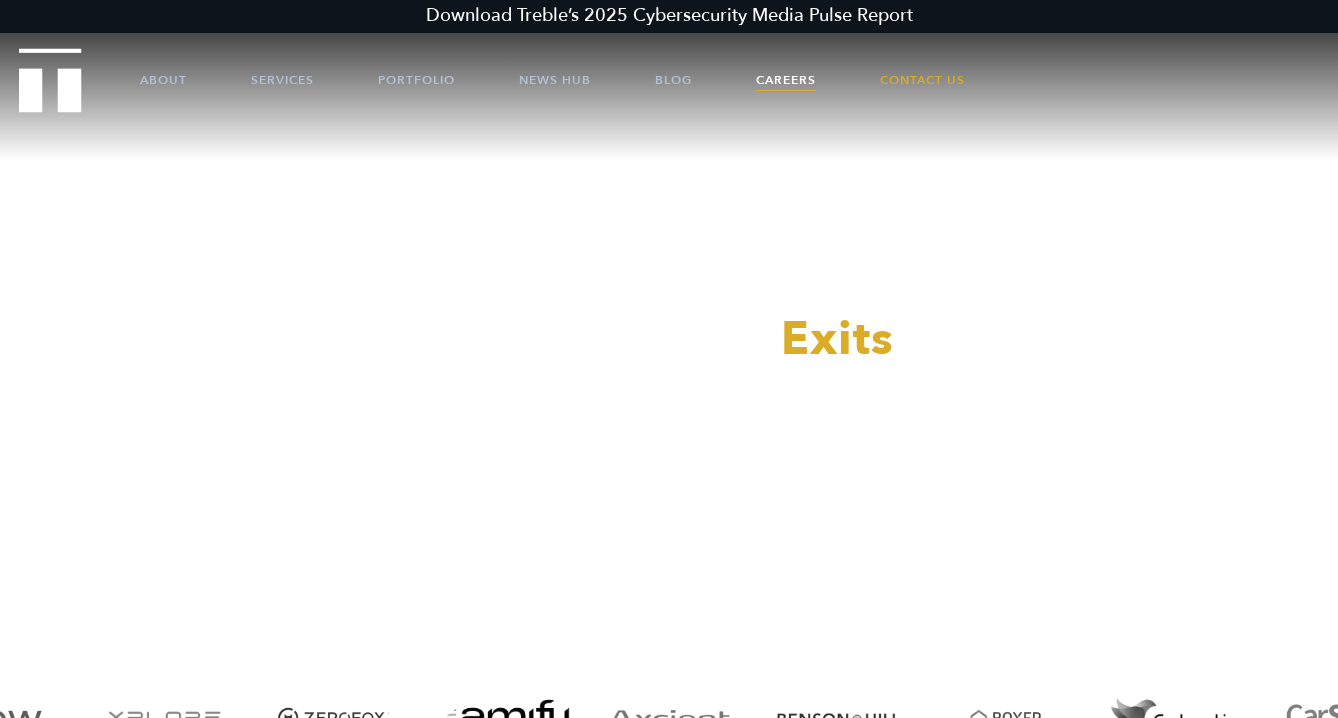 click on "Careers" at bounding box center (786, 80) 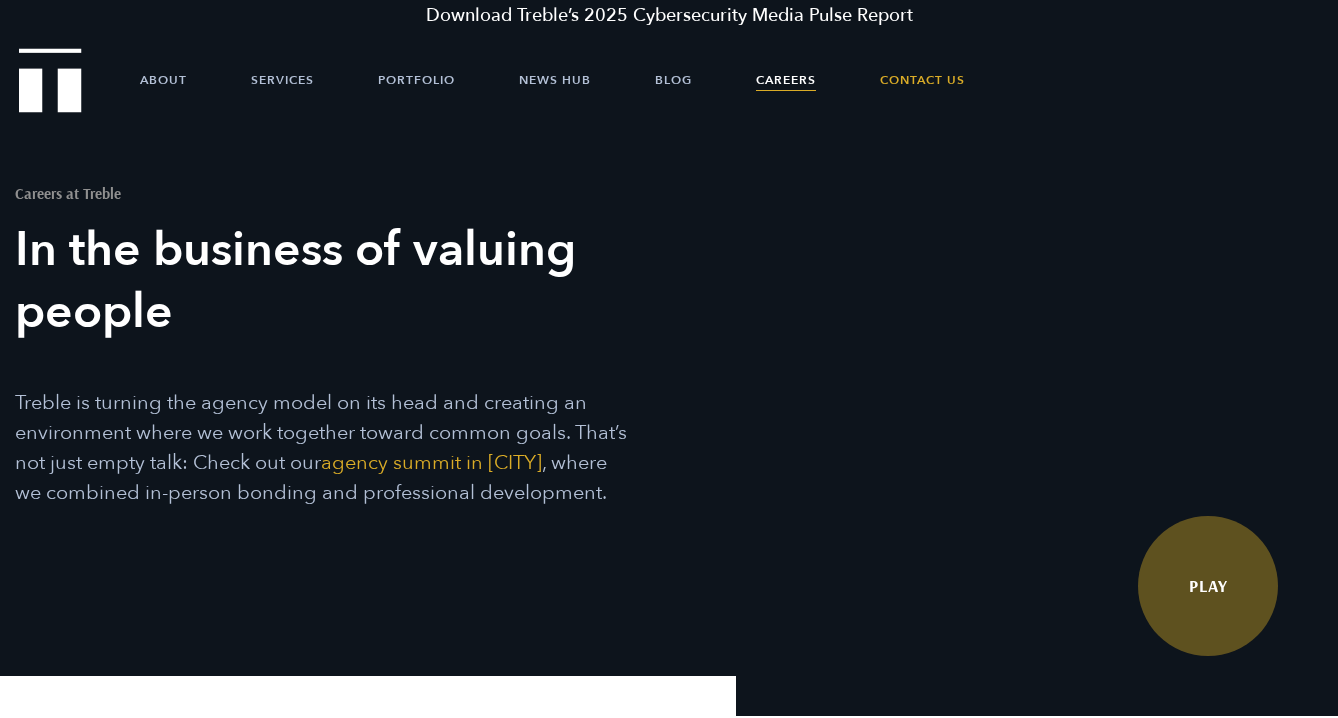 scroll, scrollTop: 0, scrollLeft: 0, axis: both 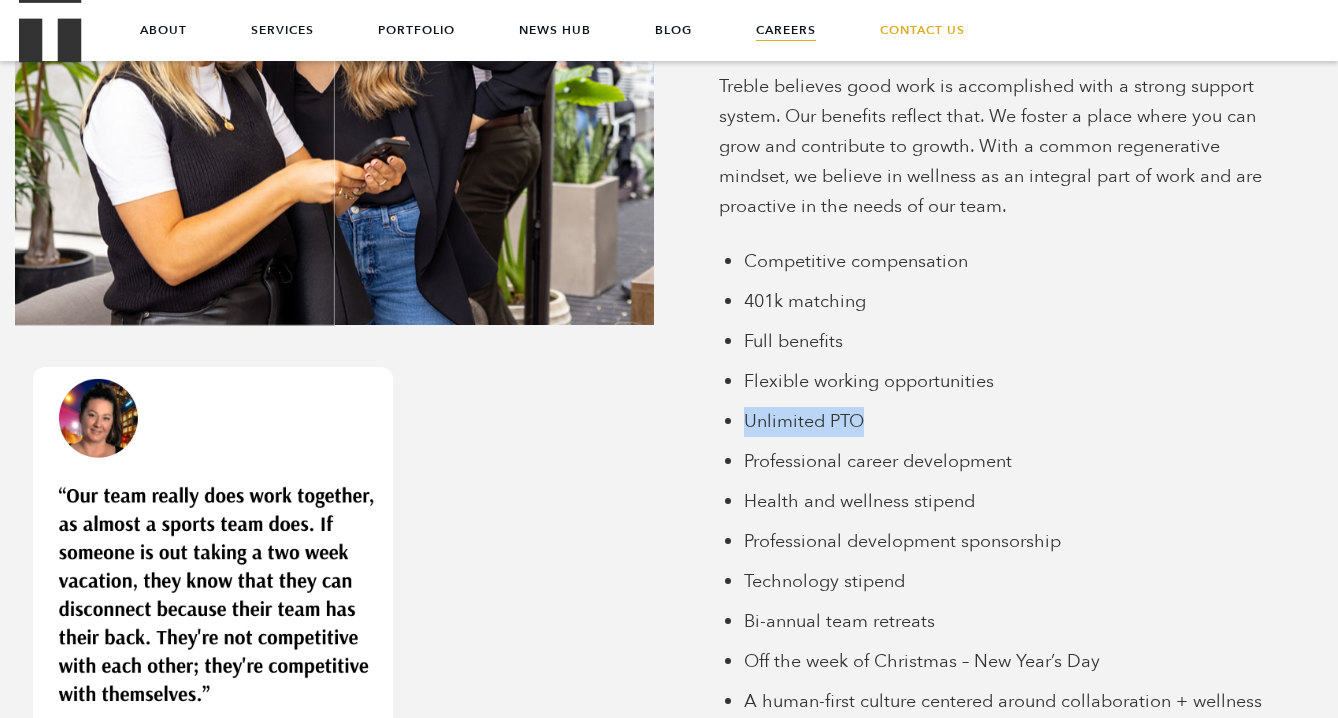 drag, startPoint x: 743, startPoint y: 424, endPoint x: 887, endPoint y: 426, distance: 144.01389 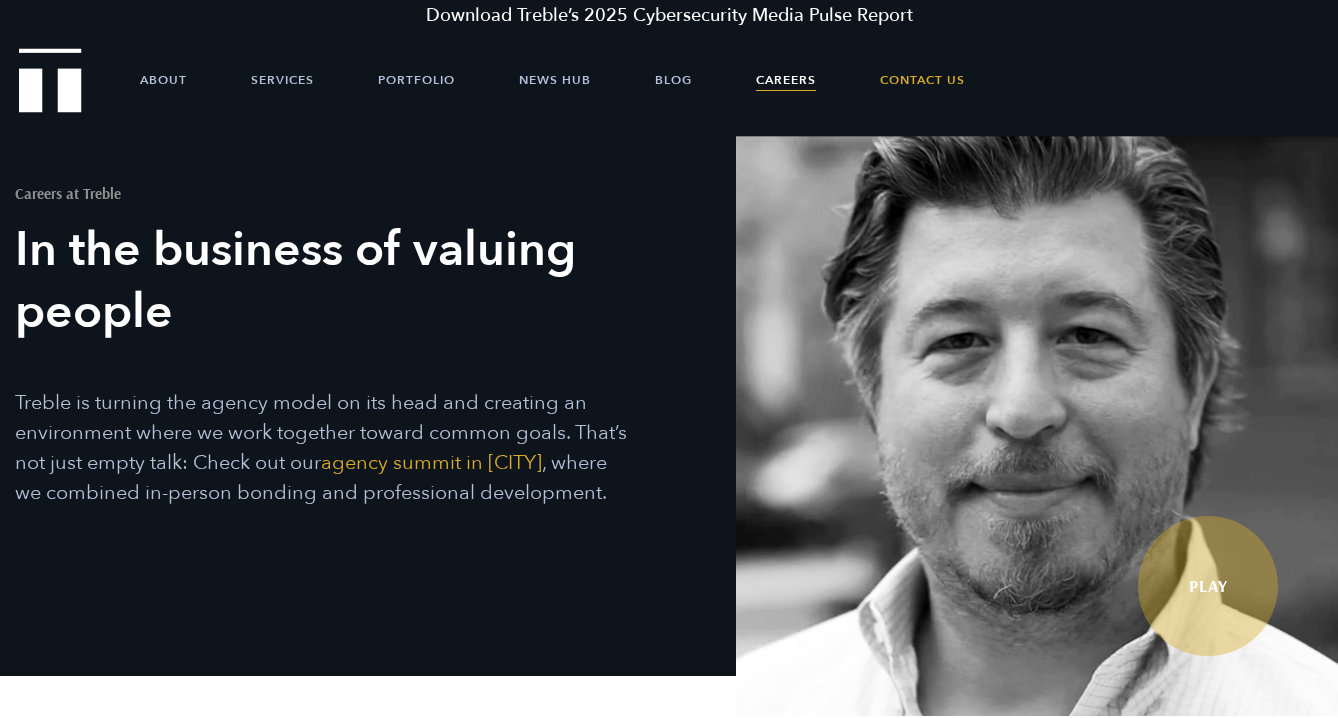 scroll, scrollTop: 0, scrollLeft: 0, axis: both 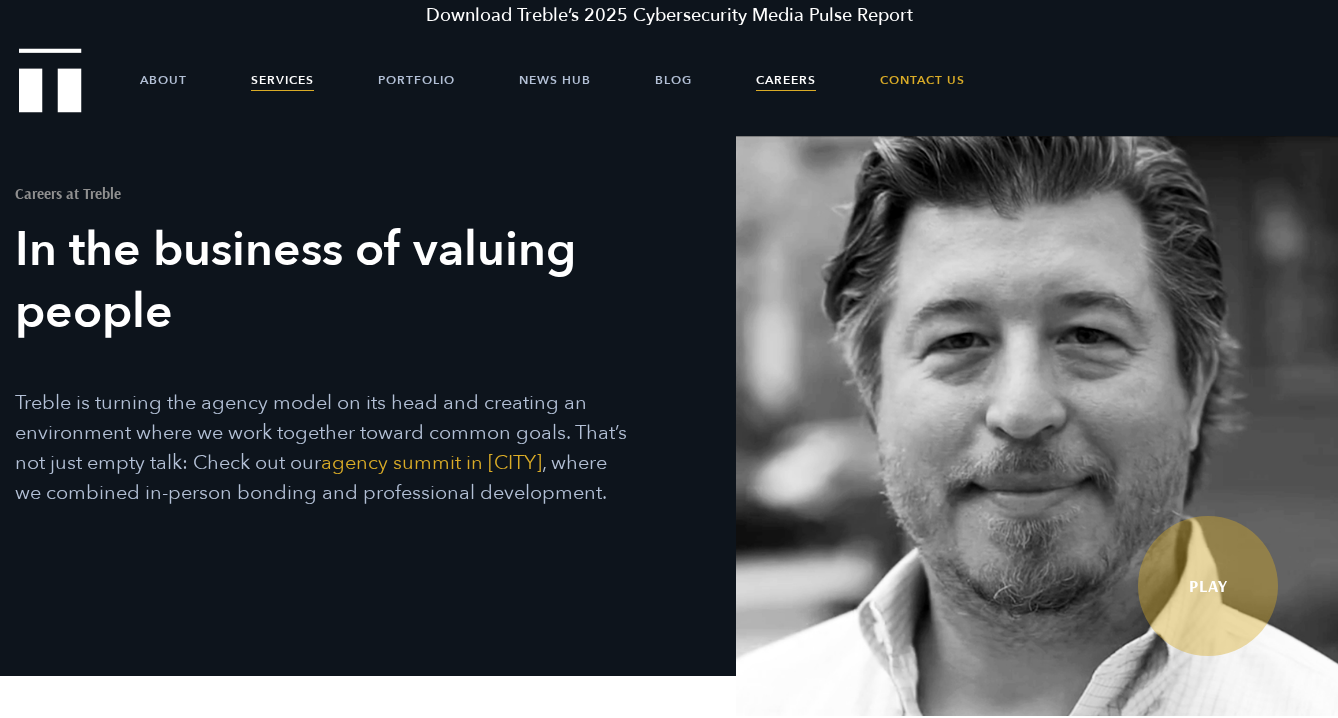 click on "Services" at bounding box center [282, 80] 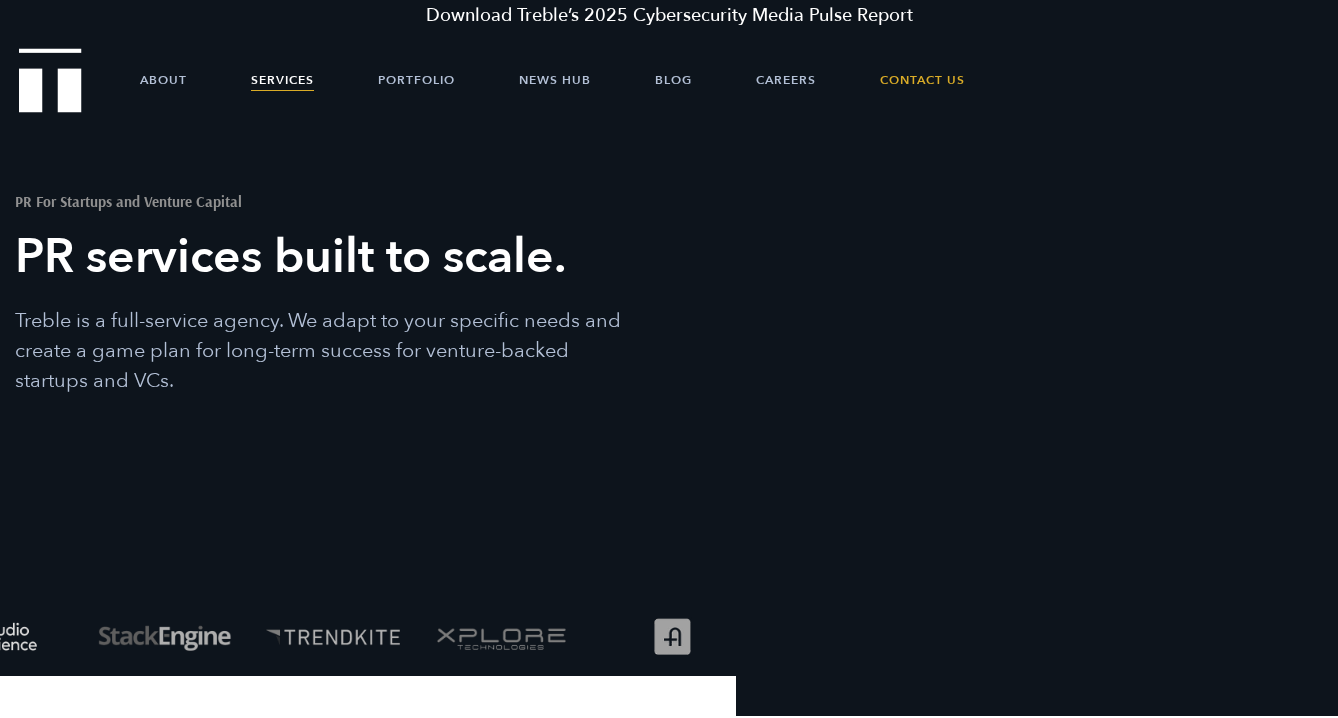 scroll, scrollTop: 0, scrollLeft: 0, axis: both 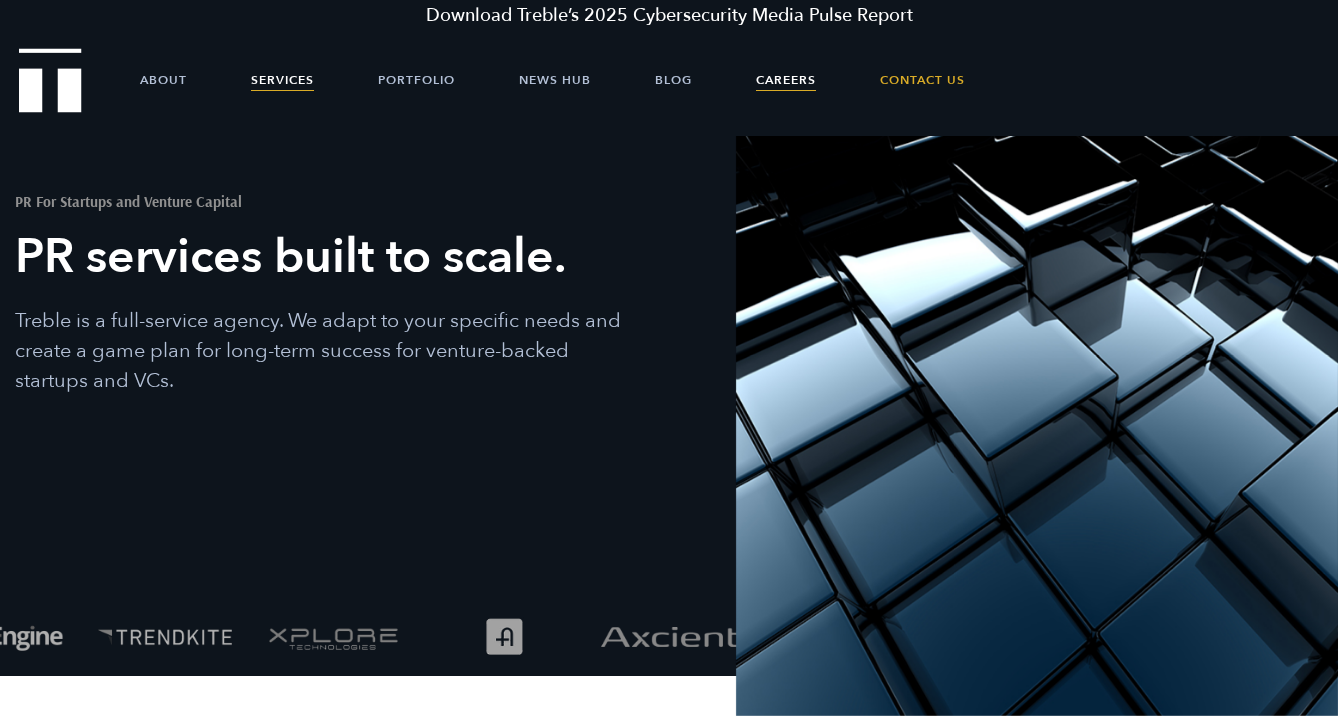 click on "Careers" at bounding box center [786, 80] 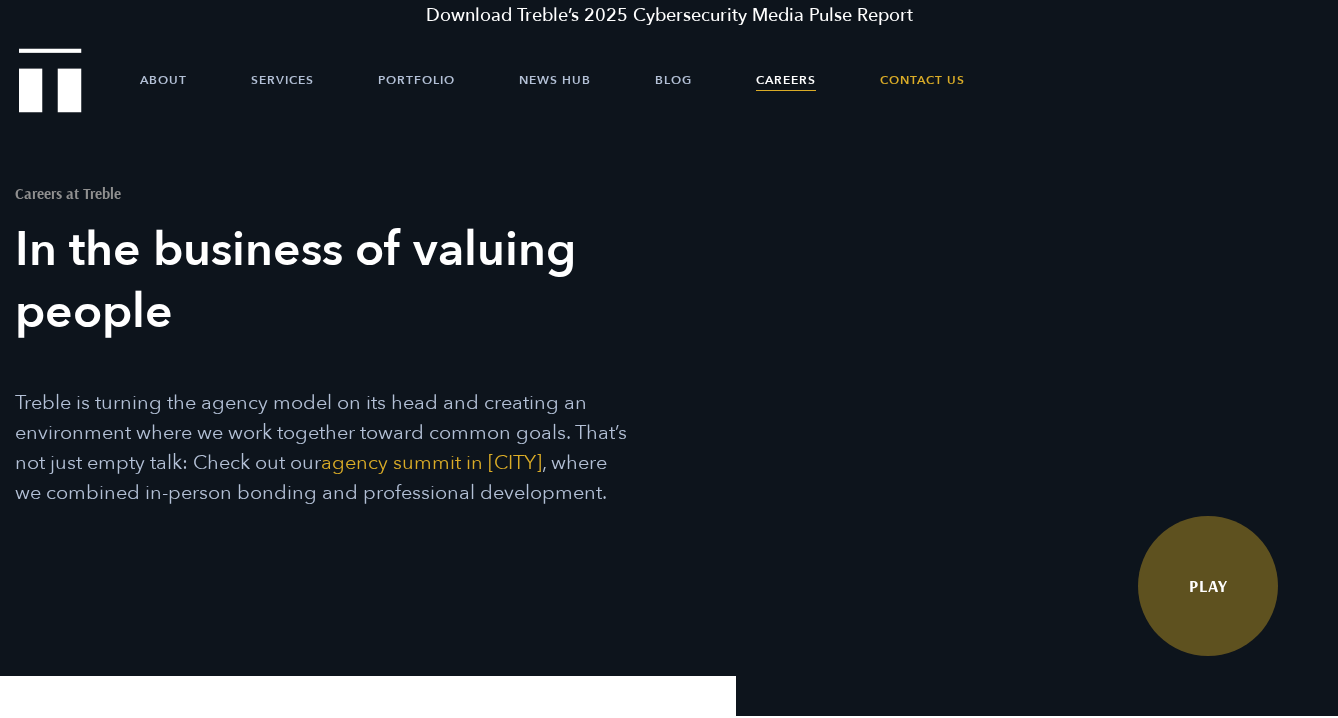 scroll, scrollTop: 0, scrollLeft: 0, axis: both 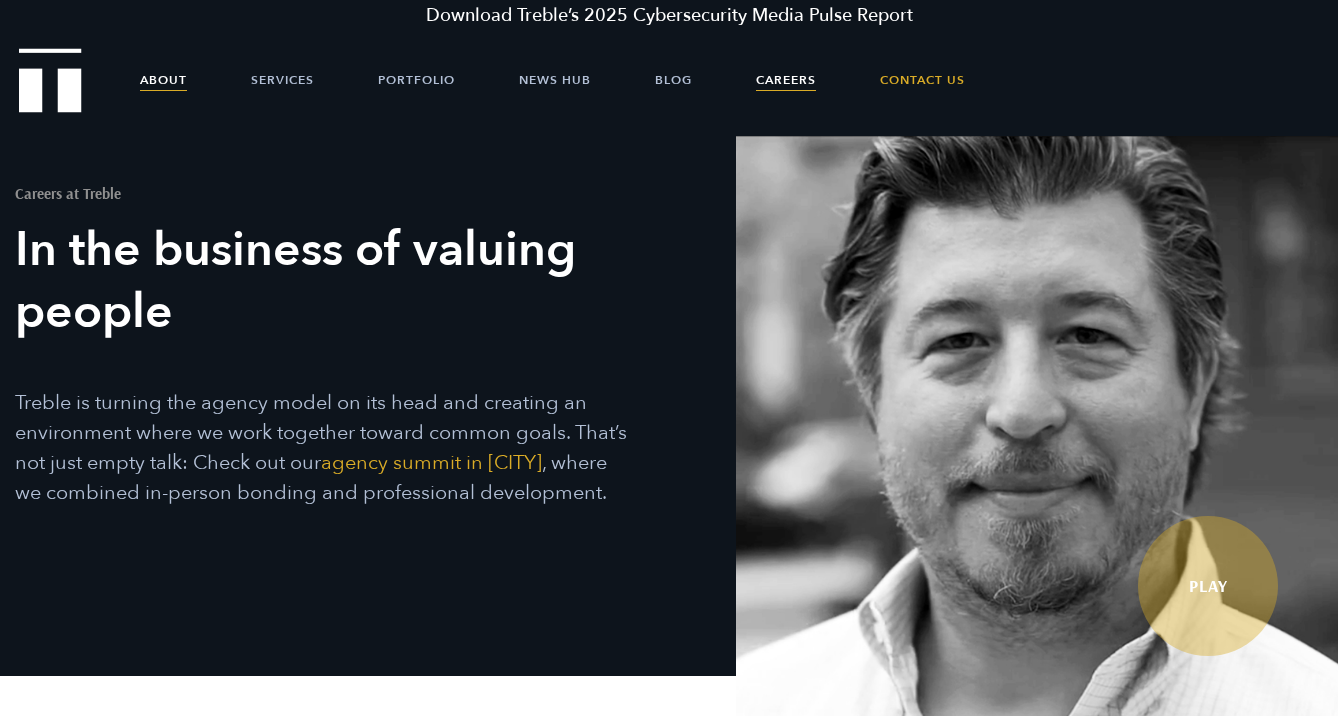 click on "About" at bounding box center (163, 80) 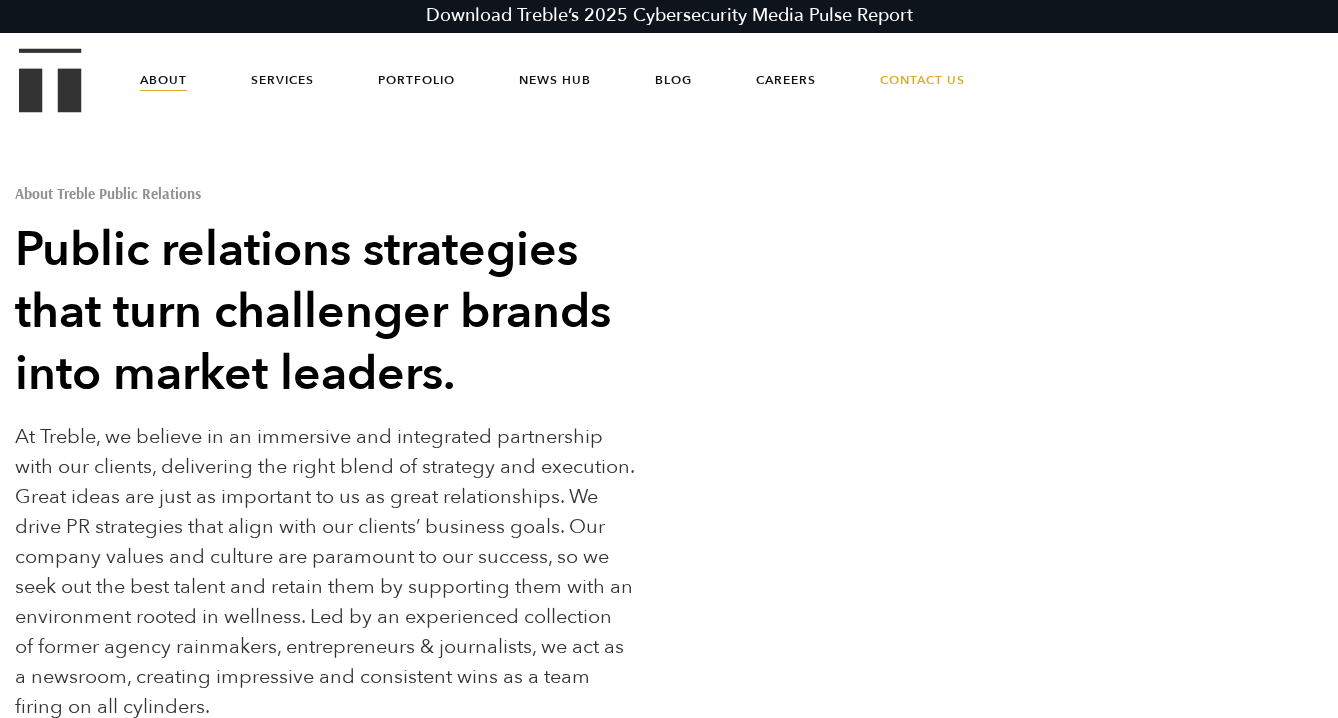 scroll, scrollTop: 0, scrollLeft: 0, axis: both 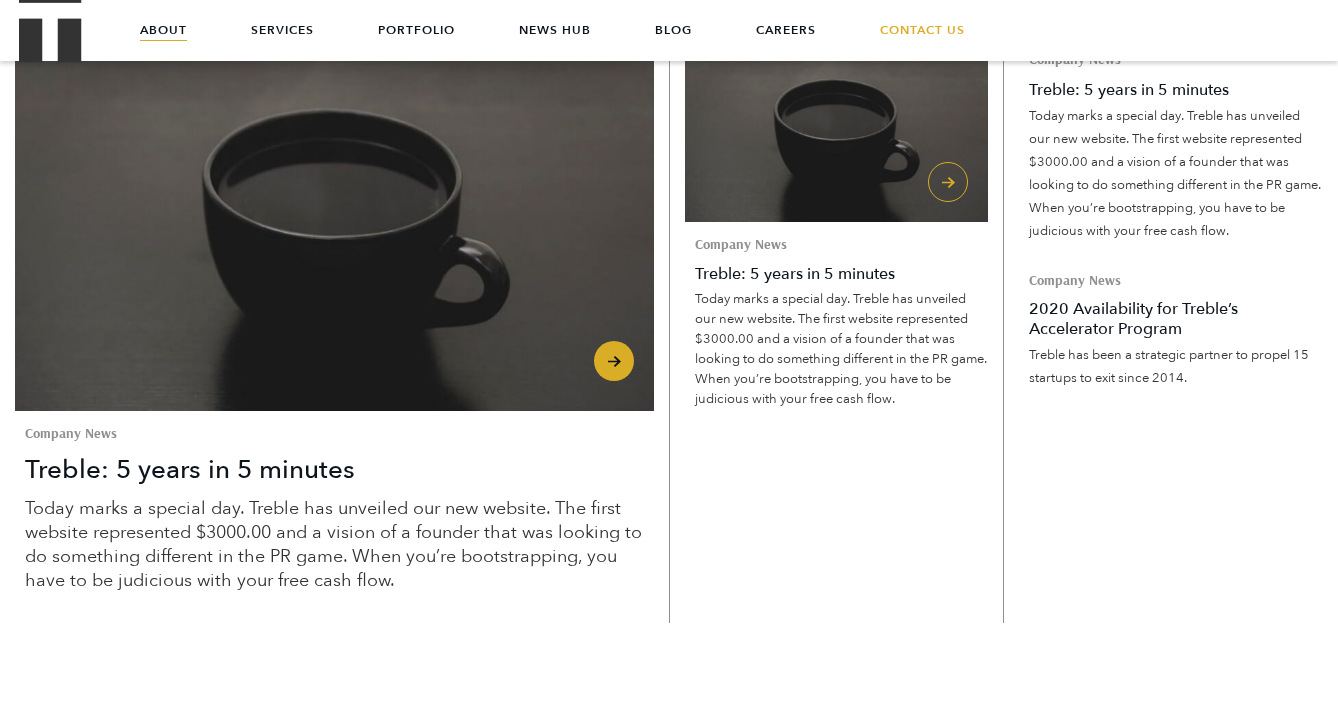 click on "Treble: 5 years in 5 minutes" at bounding box center [339, 470] 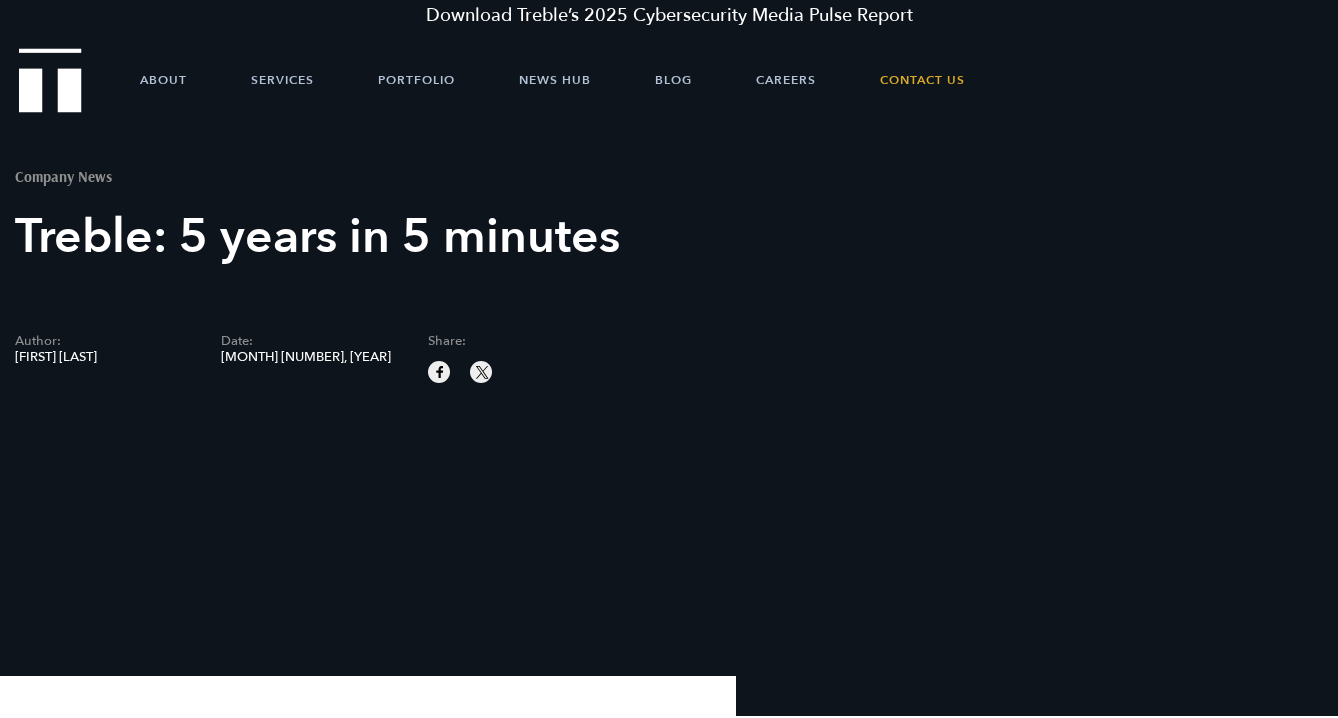 scroll, scrollTop: 0, scrollLeft: 0, axis: both 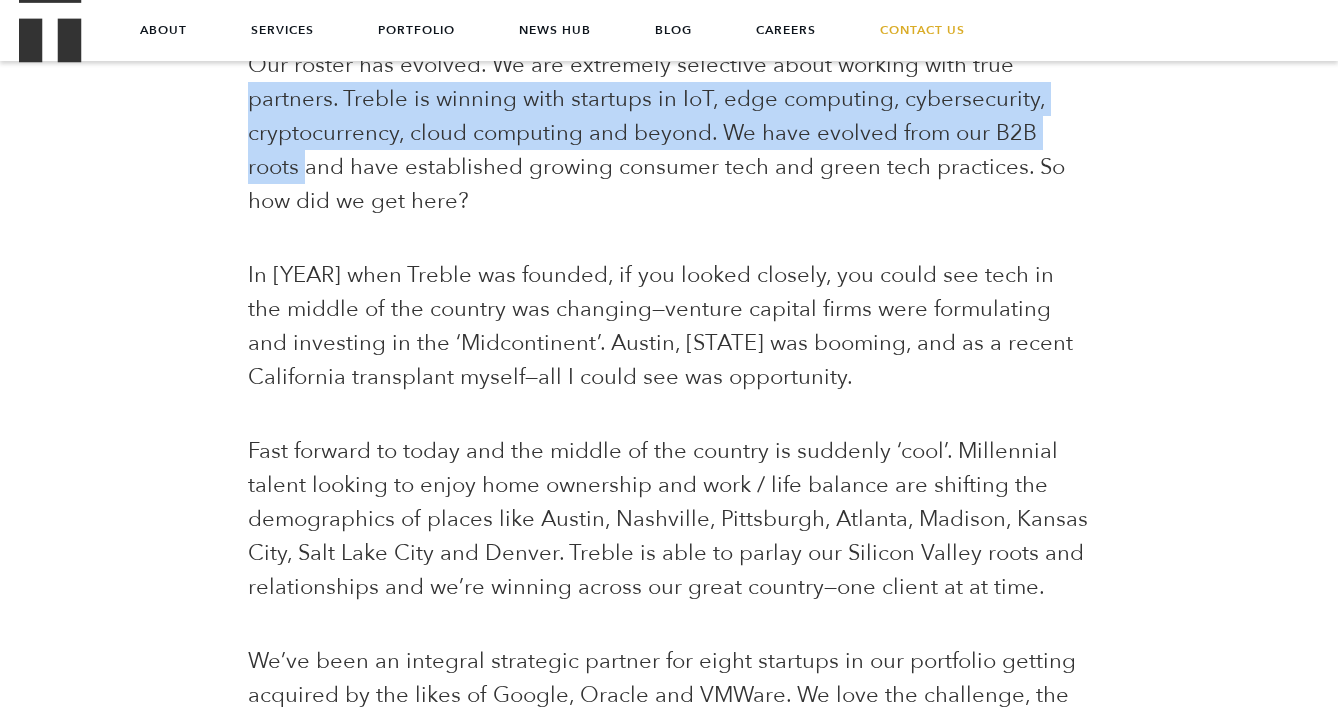 drag, startPoint x: 254, startPoint y: 100, endPoint x: 247, endPoint y: 181, distance: 81.3019 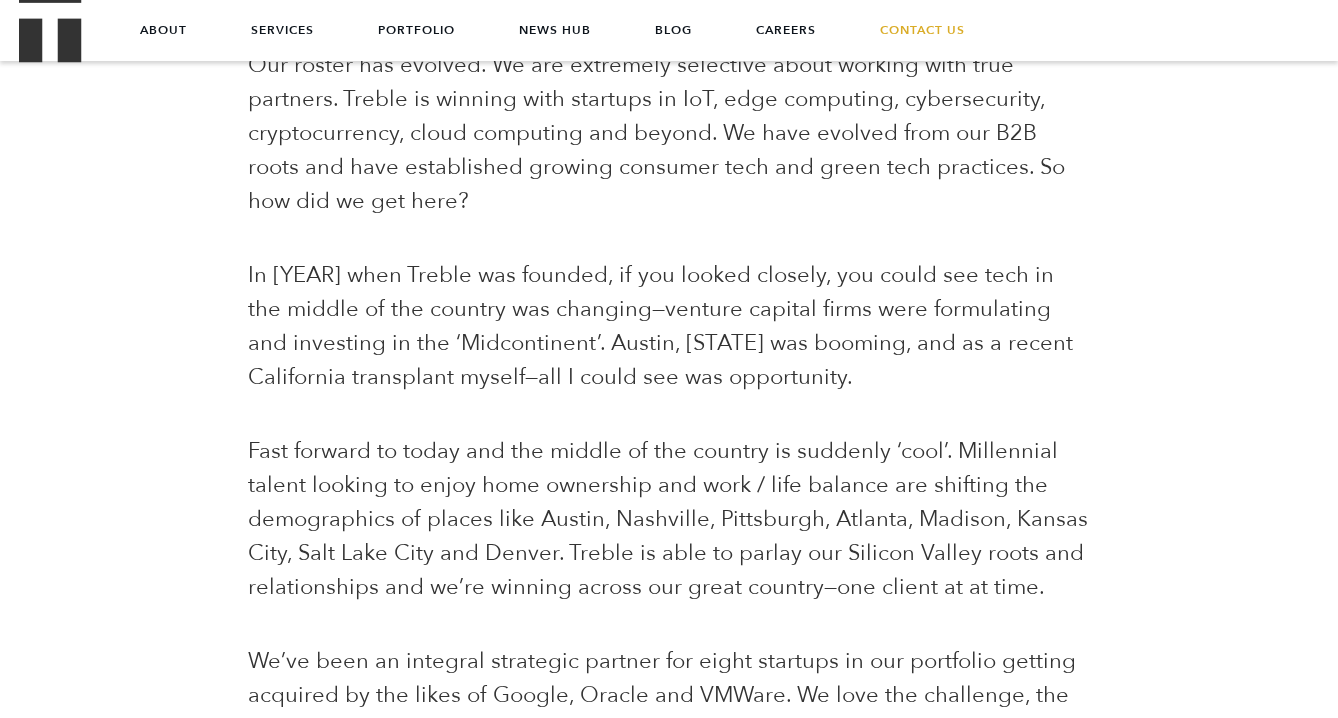 drag, startPoint x: 216, startPoint y: 99, endPoint x: 220, endPoint y: 191, distance: 92.086914 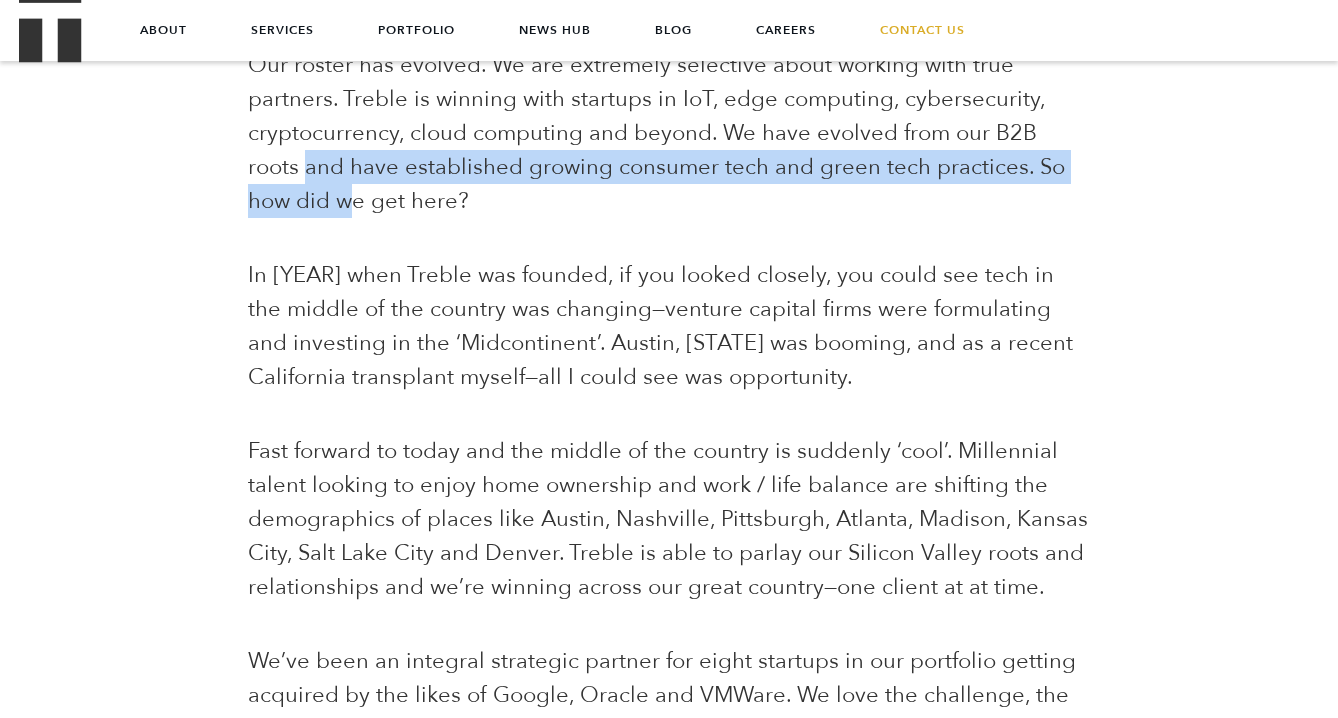 drag, startPoint x: 241, startPoint y: 152, endPoint x: 259, endPoint y: 190, distance: 42.047592 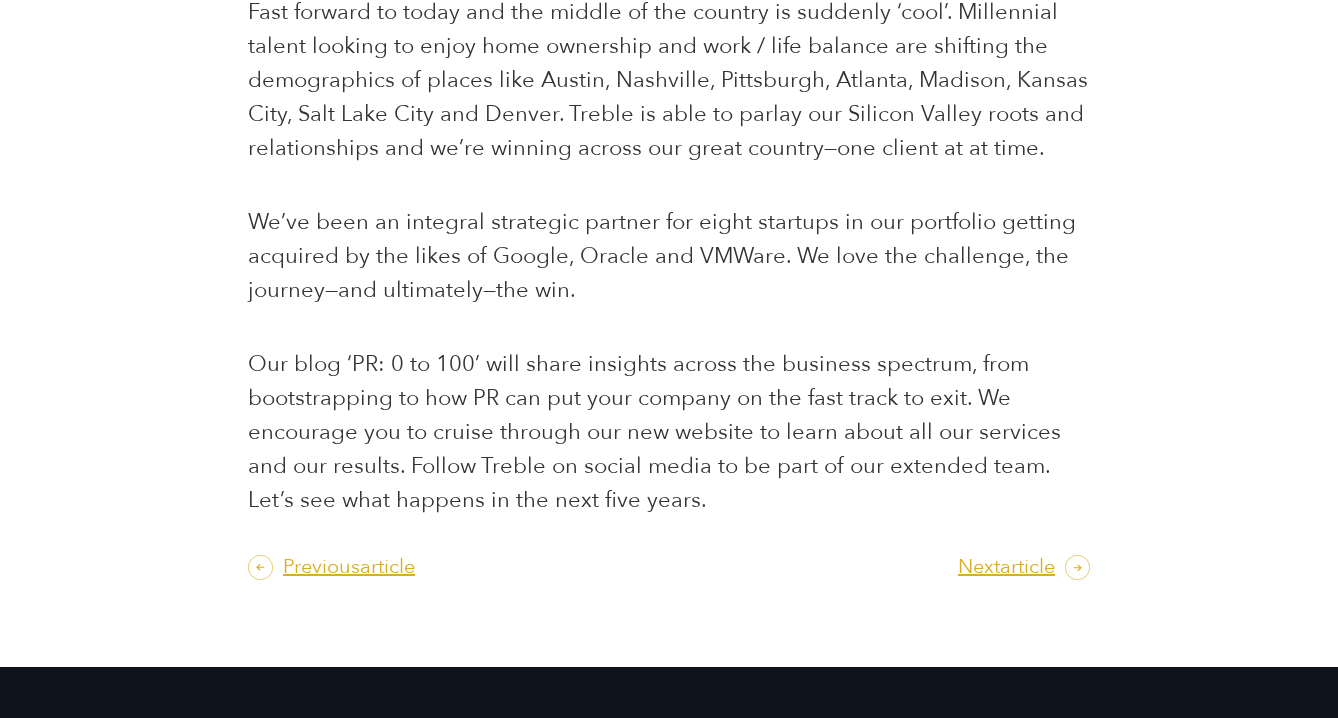 scroll, scrollTop: 1670, scrollLeft: 0, axis: vertical 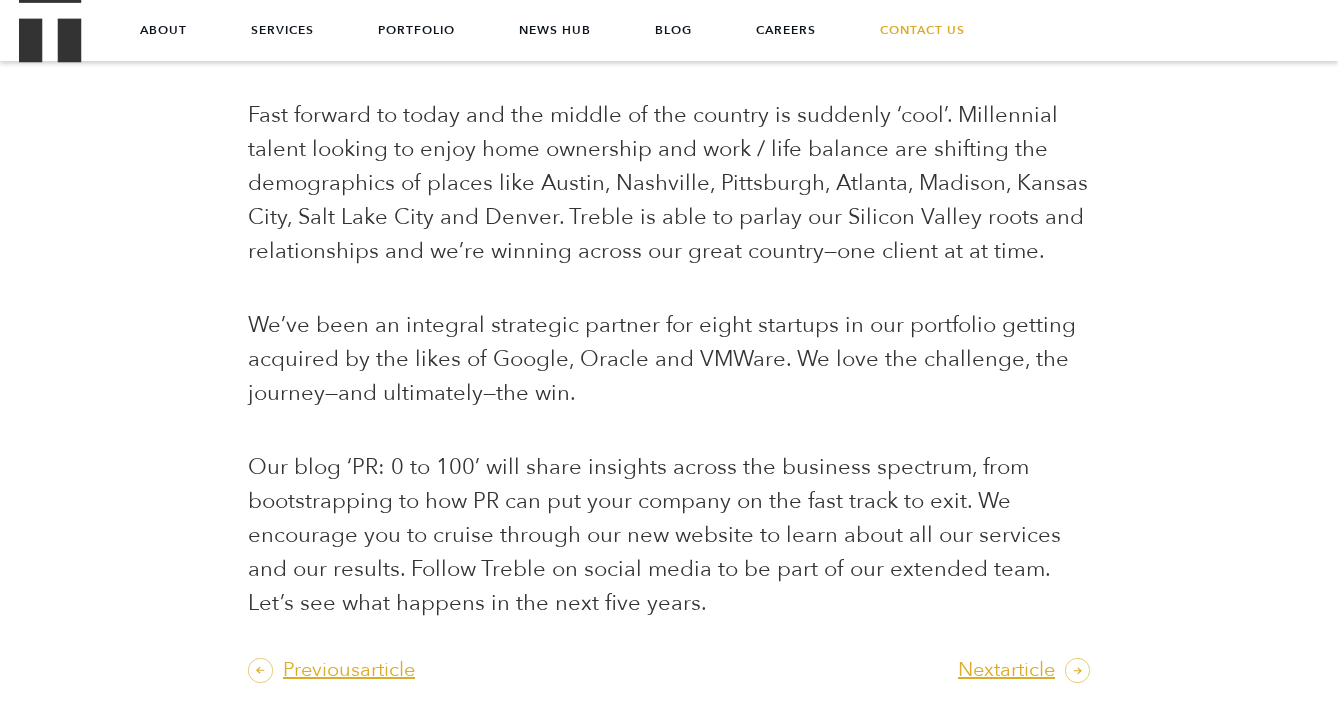 click on "Fast forward to today and the middle of the country is suddenly ‘cool’. Millennial talent looking to enjoy home ownership and work / life balance are shifting the demographics of places like Austin, Nashville, Pittsburgh, Atlanta, Madison, Kansas City, Salt Lake City and Denver. Treble is able to parlay our Silicon Valley roots and relationships and we’re winning across our great country—one client at at time." at bounding box center [669, 183] 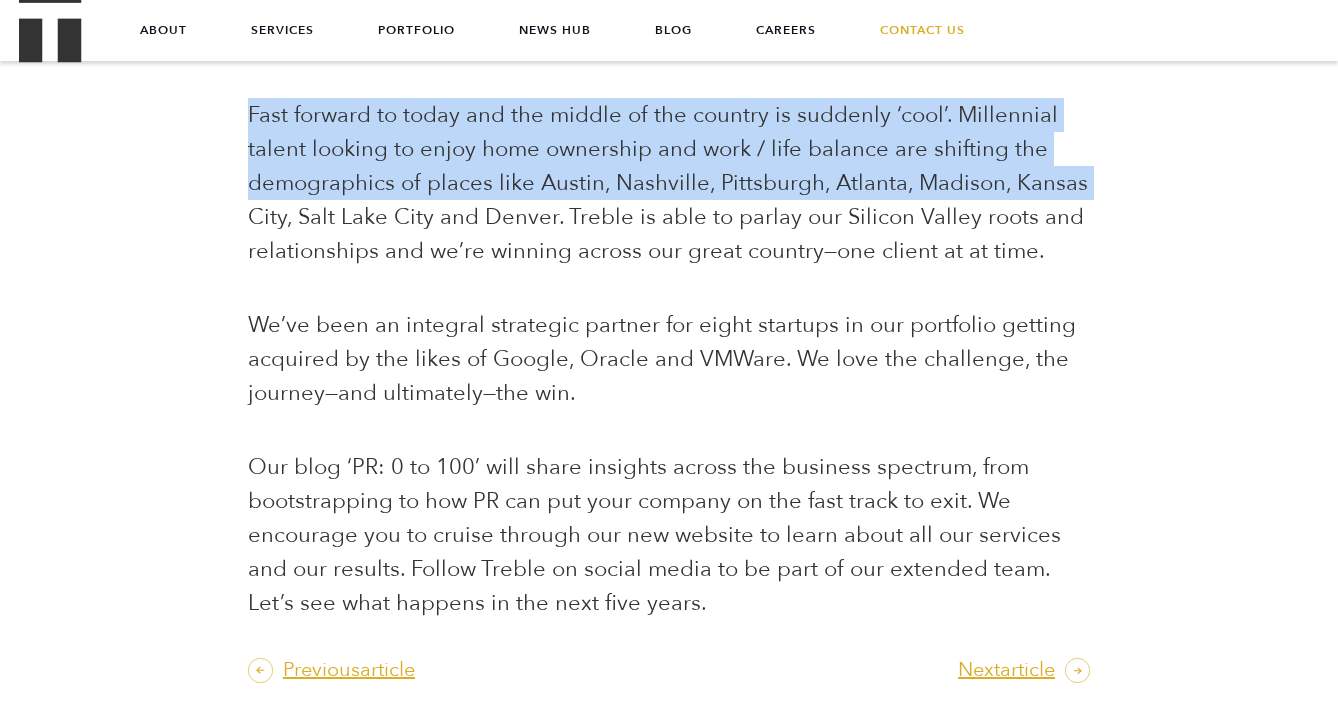 drag, startPoint x: 226, startPoint y: 167, endPoint x: 242, endPoint y: 220, distance: 55.362442 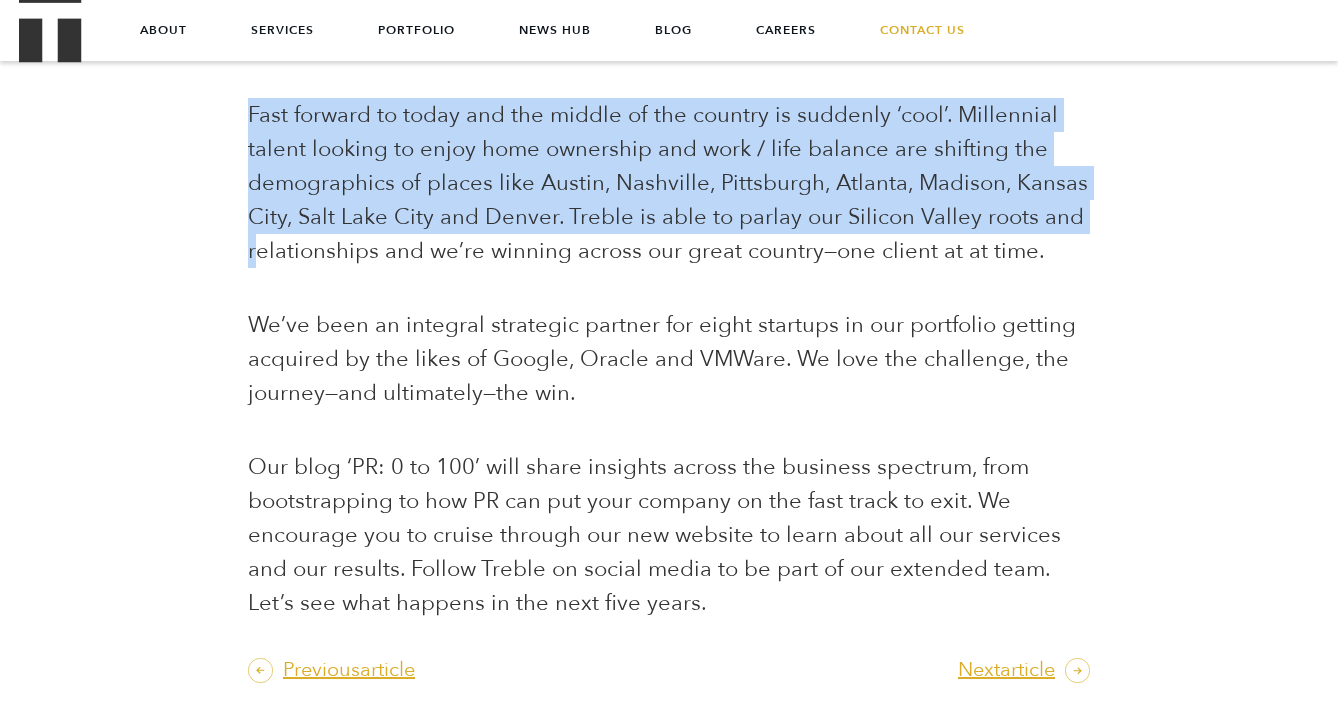 drag, startPoint x: 225, startPoint y: 157, endPoint x: 254, endPoint y: 236, distance: 84.15462 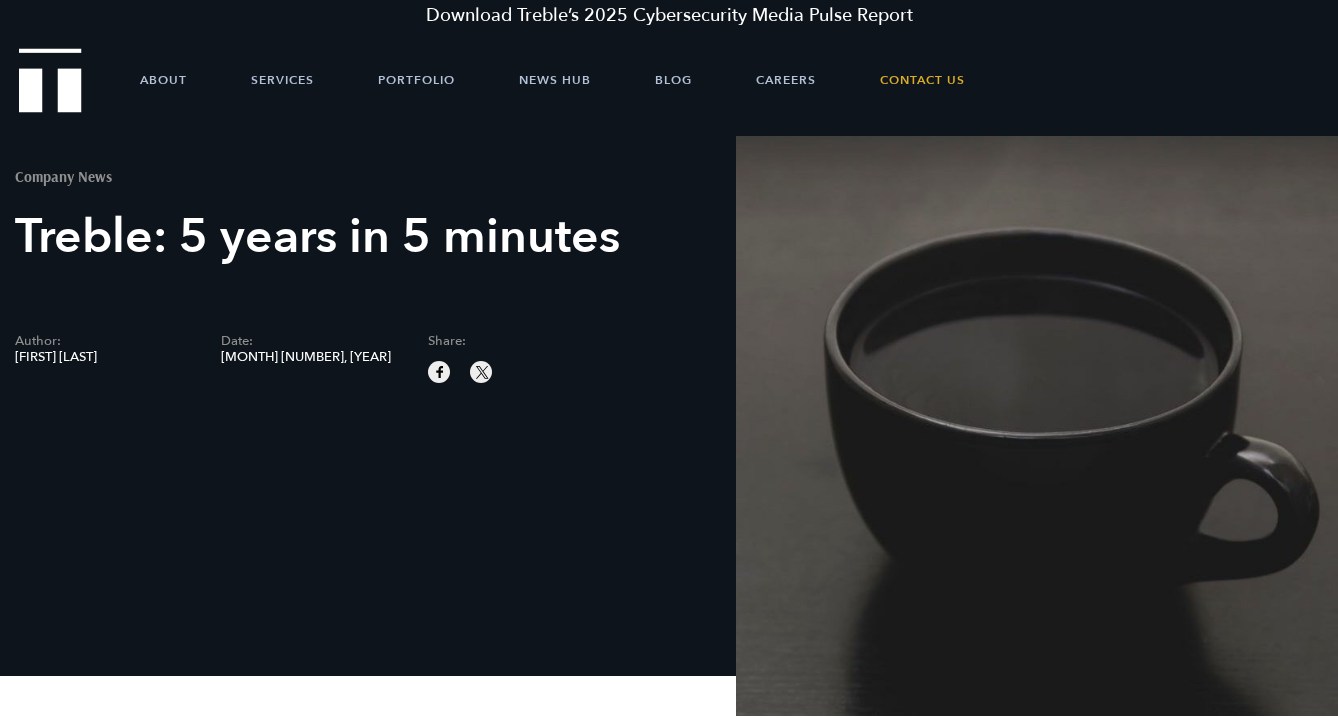 scroll, scrollTop: 0, scrollLeft: 0, axis: both 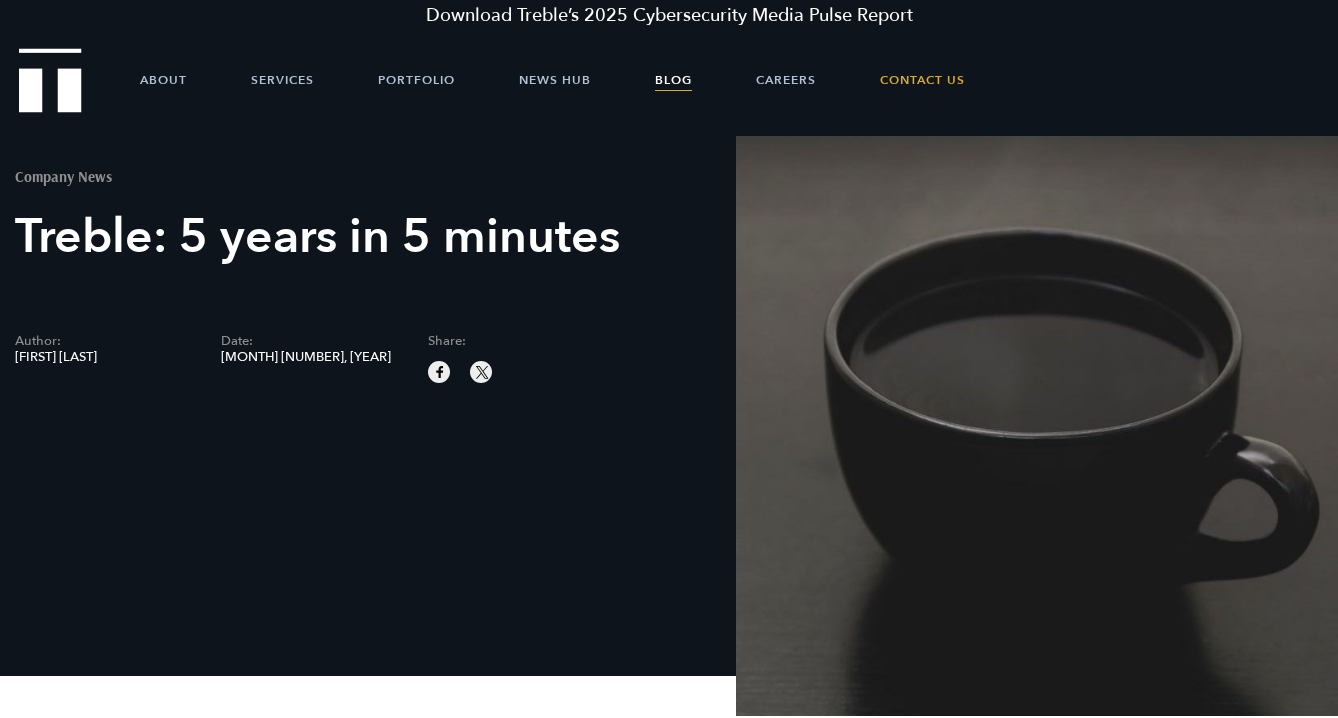 click on "Blog" at bounding box center (673, 80) 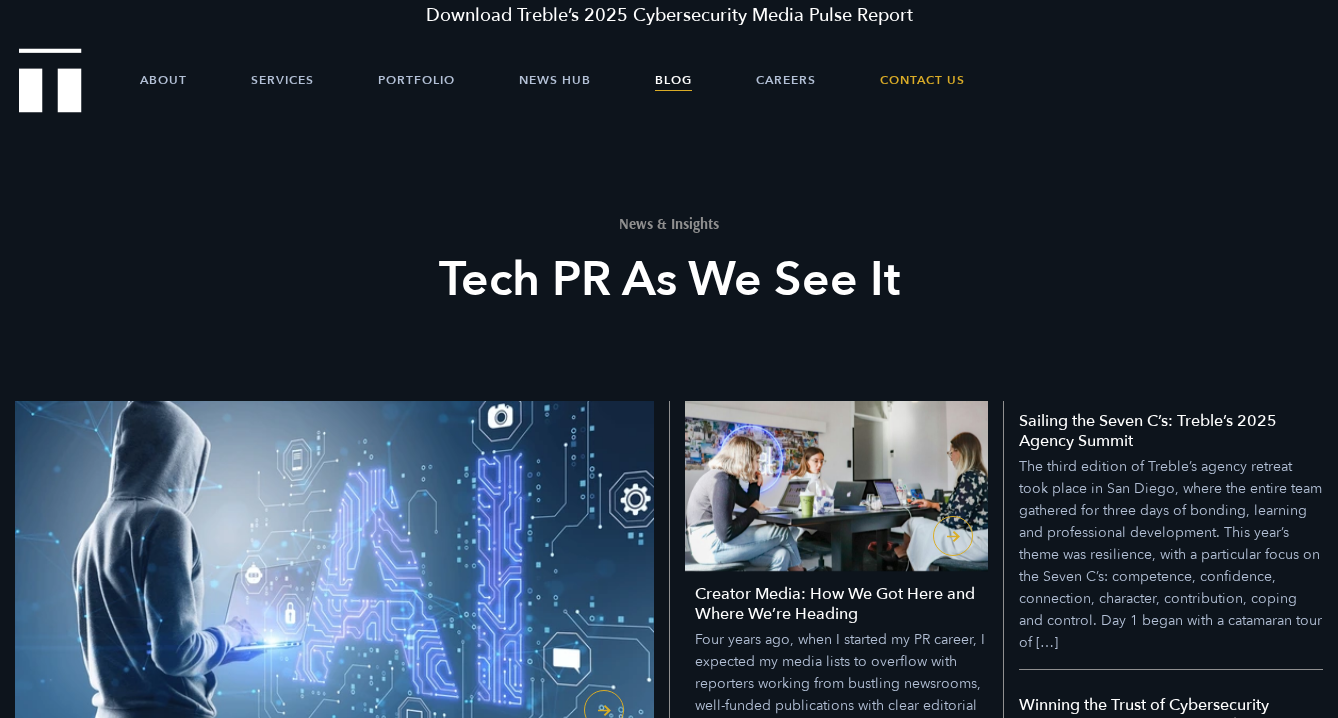 scroll, scrollTop: 0, scrollLeft: 0, axis: both 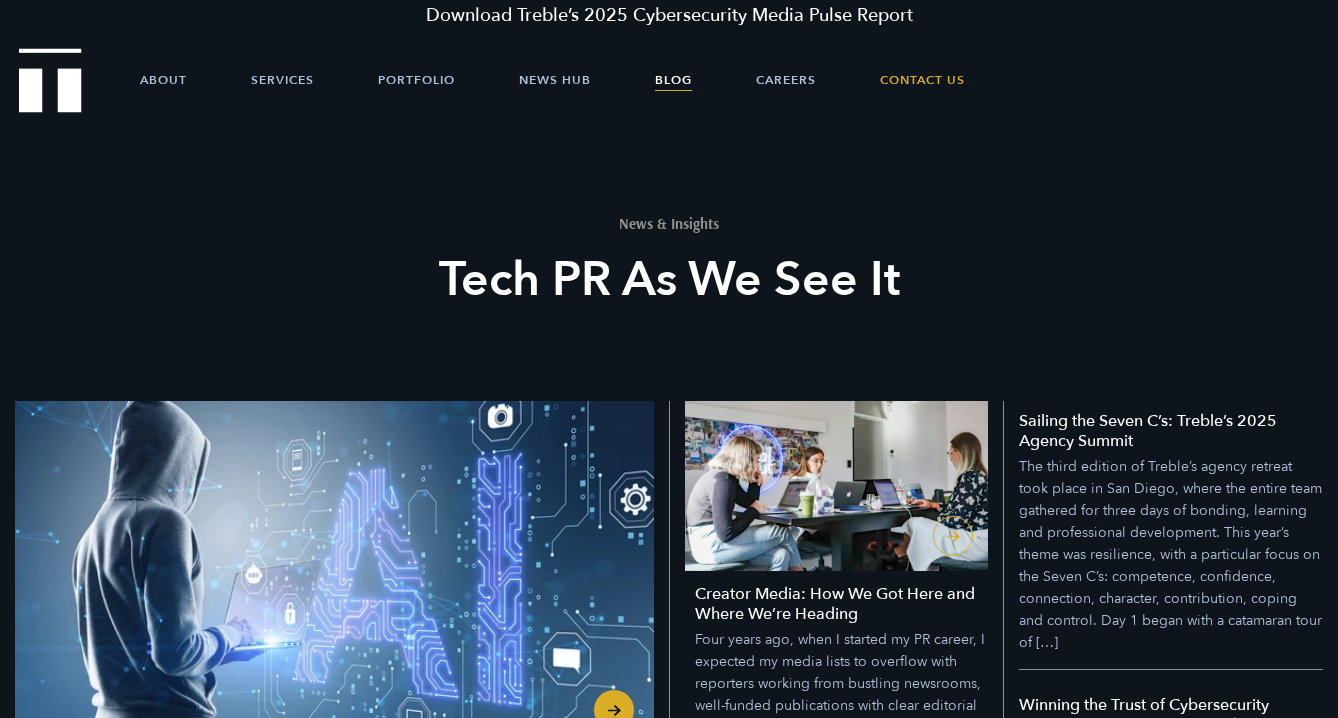 click at bounding box center [334, 580] 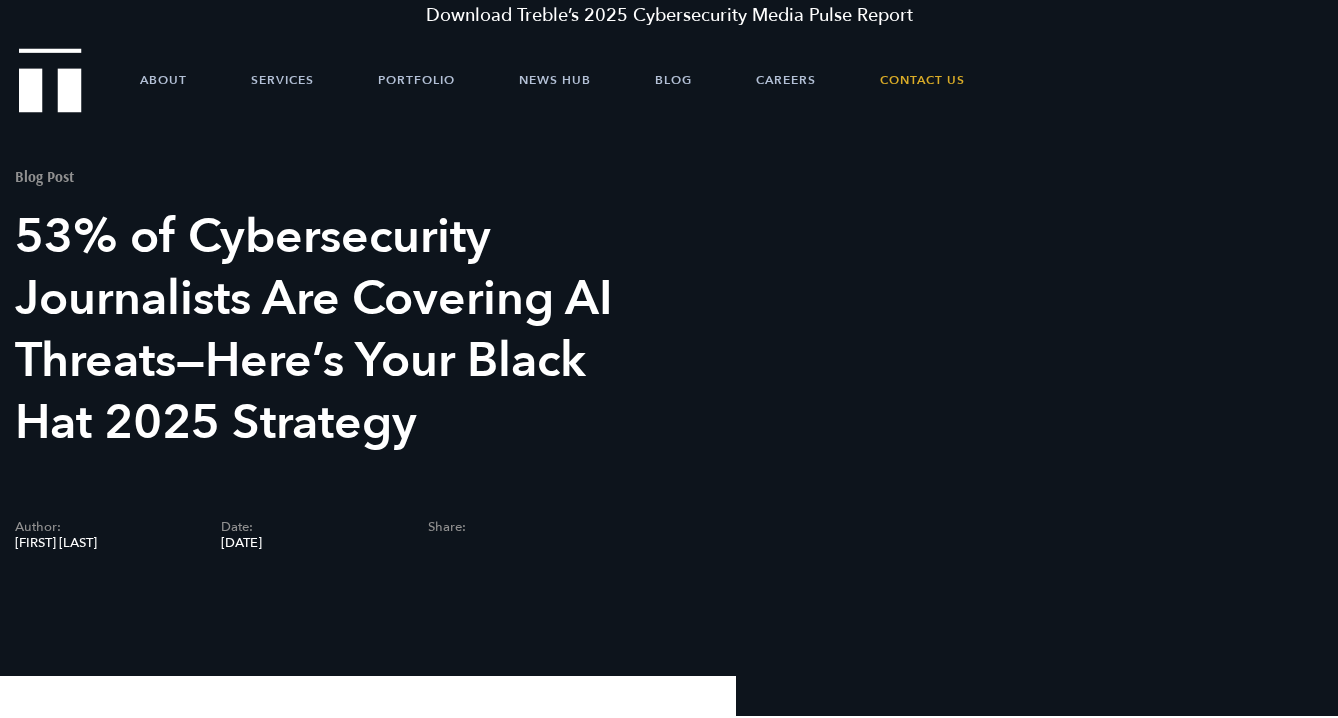 scroll, scrollTop: 0, scrollLeft: 0, axis: both 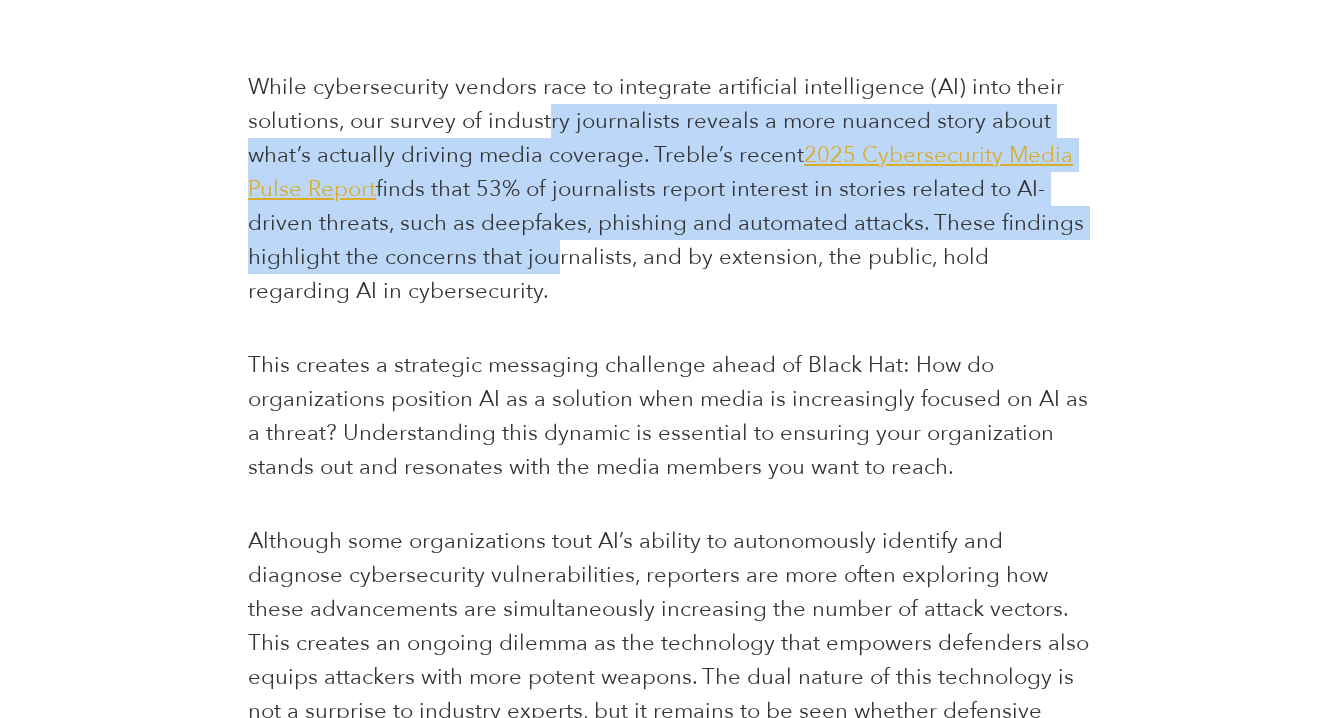 drag, startPoint x: 544, startPoint y: 118, endPoint x: 541, endPoint y: 242, distance: 124.036285 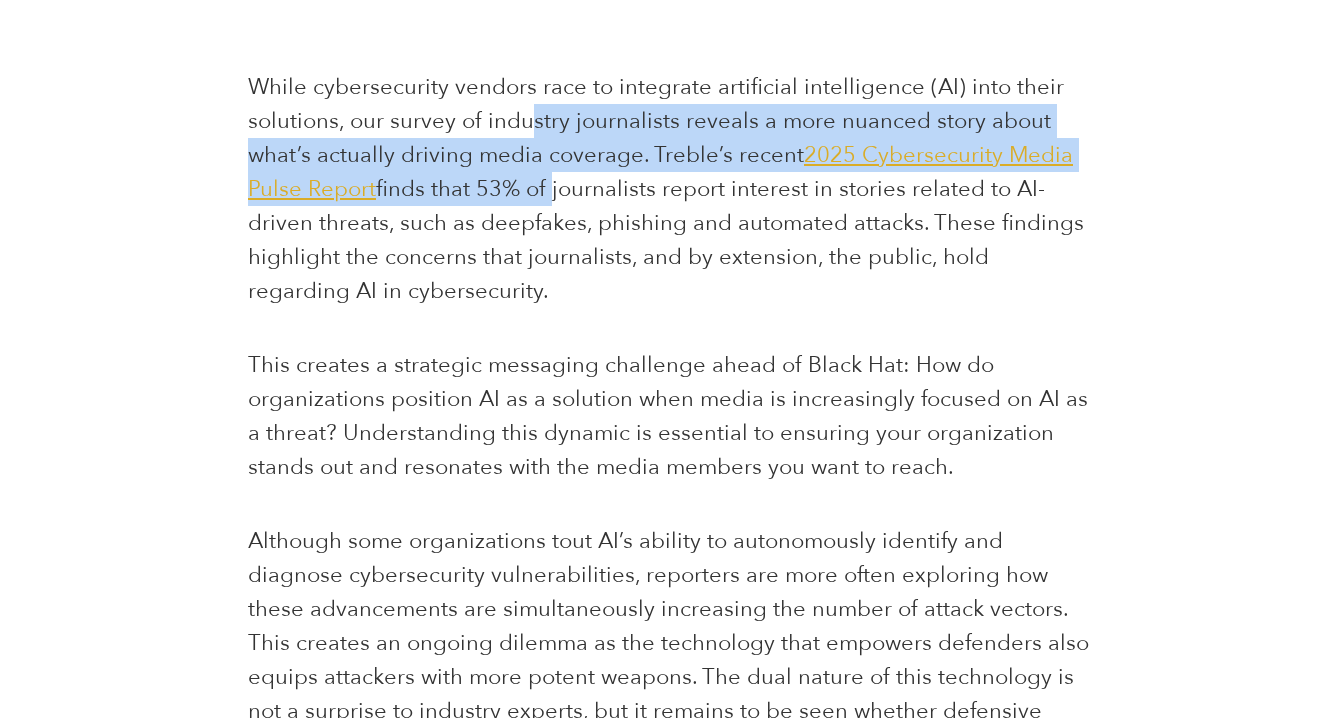 drag, startPoint x: 524, startPoint y: 115, endPoint x: 547, endPoint y: 183, distance: 71.7844 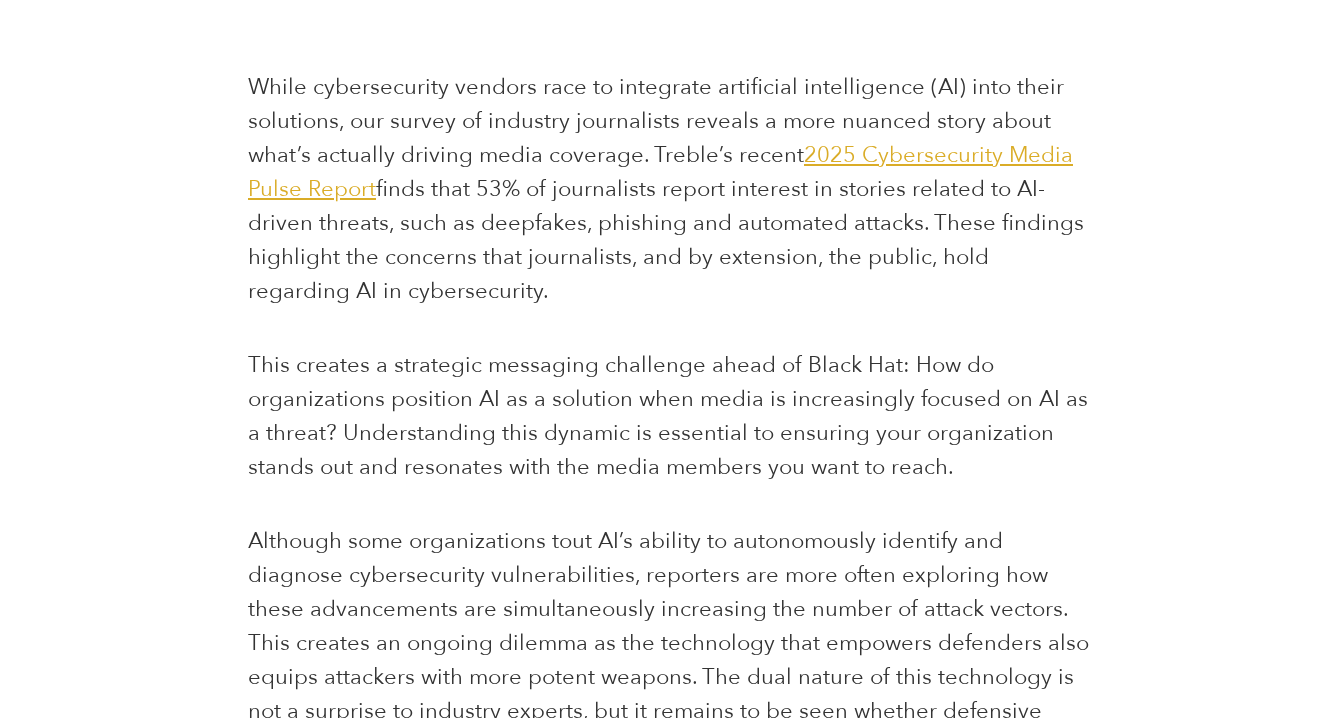 drag, startPoint x: 547, startPoint y: 183, endPoint x: 594, endPoint y: 276, distance: 104.20173 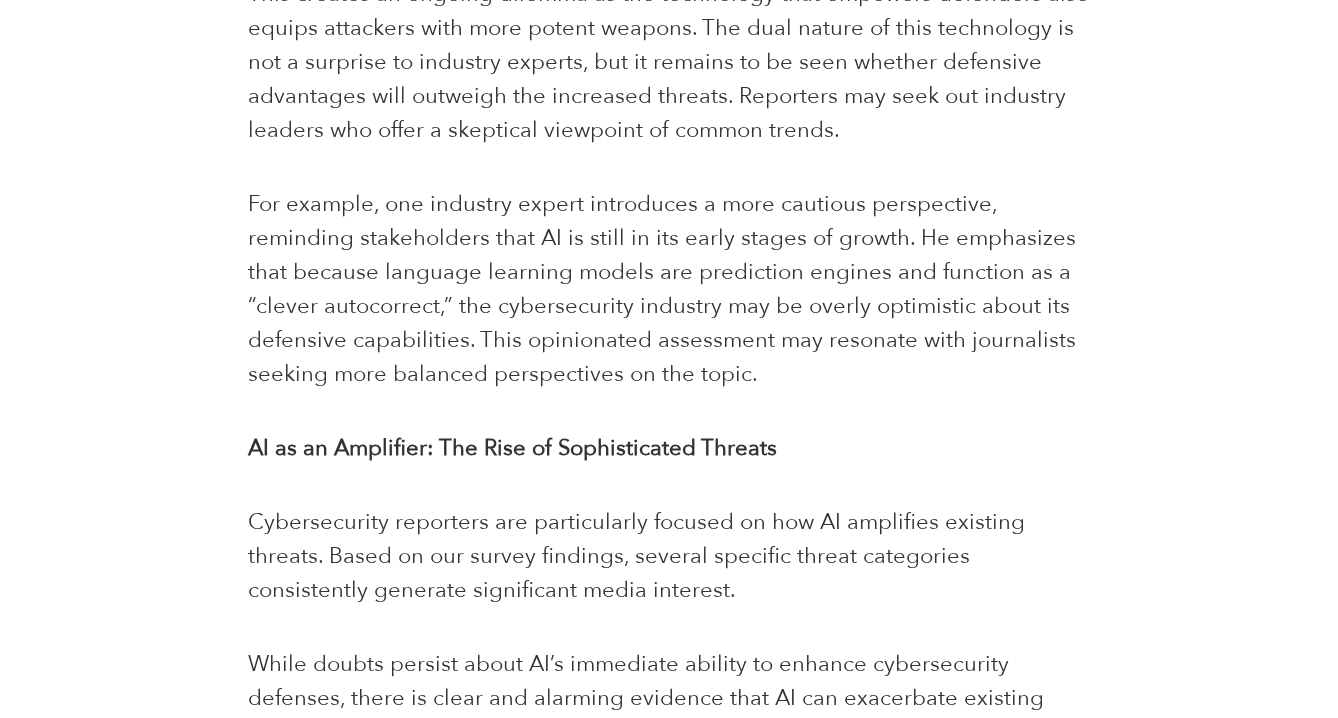 scroll, scrollTop: 1367, scrollLeft: 0, axis: vertical 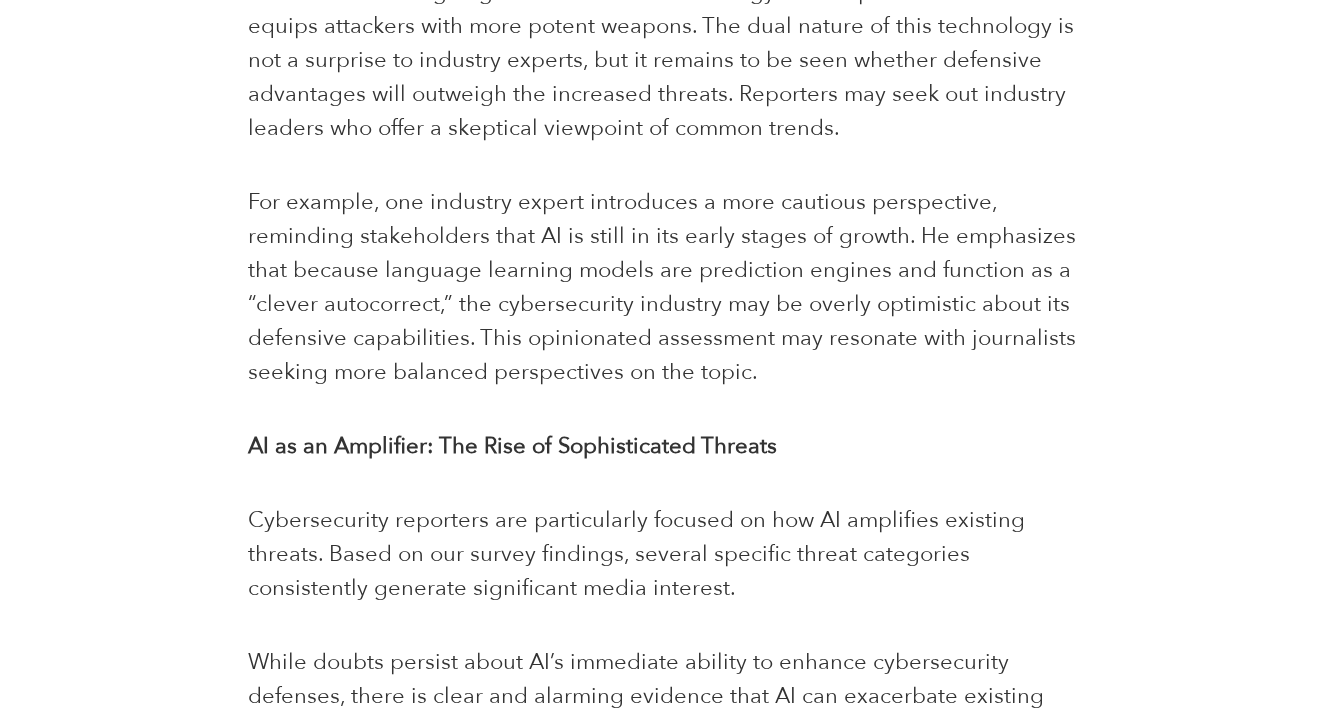 click on "For example, one industry expert introduces a more cautious perspective, reminding stakeholders that AI is still in its early stages of growth. He emphasizes that because language learning models are prediction engines and function as a “clever autocorrect,” the cybersecurity industry may be overly optimistic about its defensive capabilities. This opinionated assessment may resonate with journalists seeking more balanced perspectives on the topic." at bounding box center [662, 287] 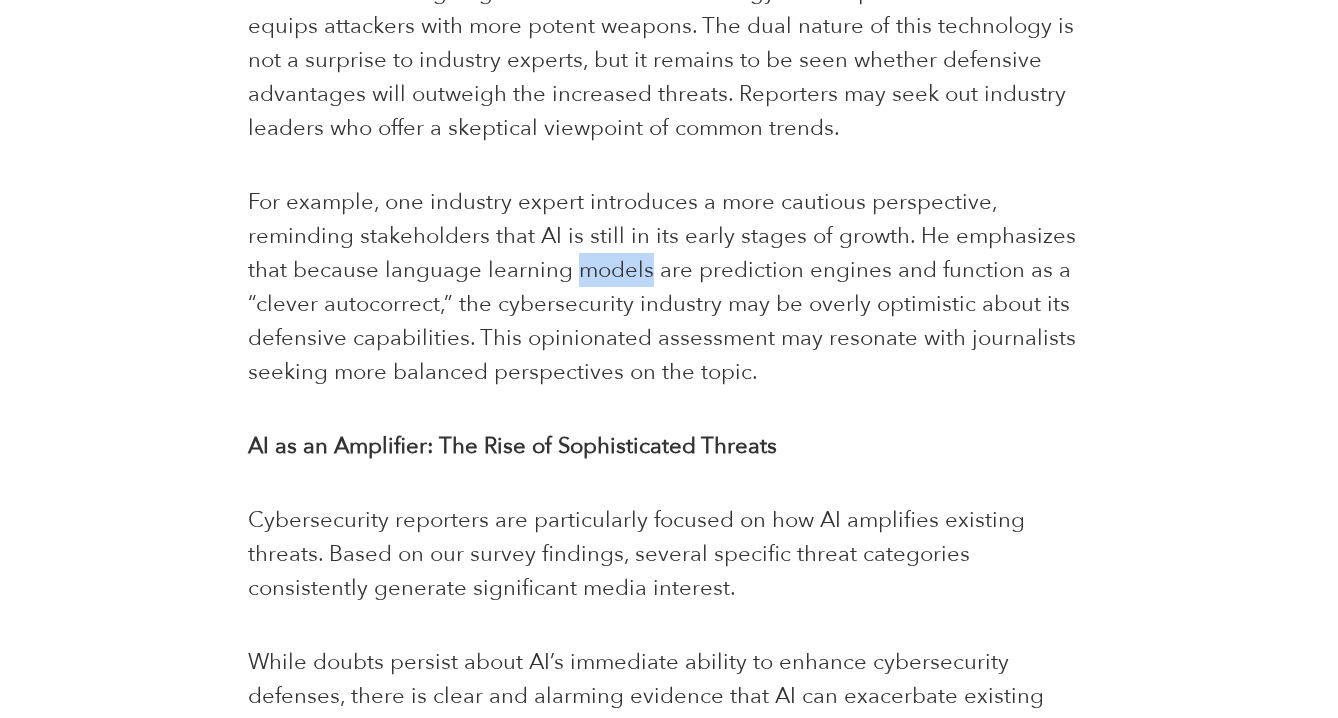 click on "For example, one industry expert introduces a more cautious perspective, reminding stakeholders that AI is still in its early stages of growth. He emphasizes that because language learning models are prediction engines and function as a “clever autocorrect,” the cybersecurity industry may be overly optimistic about its defensive capabilities. This opinionated assessment may resonate with journalists seeking more balanced perspectives on the topic." at bounding box center [662, 287] 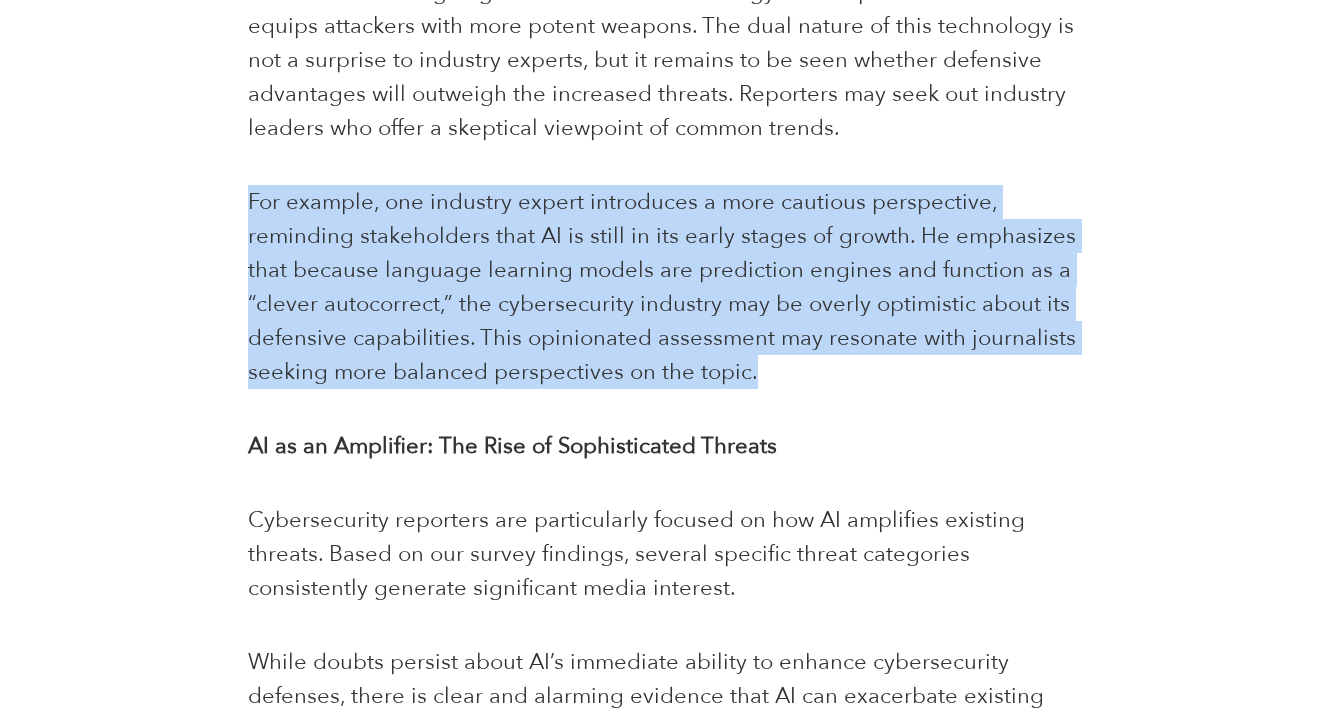click on "For example, one industry expert introduces a more cautious perspective, reminding stakeholders that AI is still in its early stages of growth. He emphasizes that because language learning models are prediction engines and function as a “clever autocorrect,” the cybersecurity industry may be overly optimistic about its defensive capabilities. This opinionated assessment may resonate with journalists seeking more balanced perspectives on the topic." at bounding box center [662, 287] 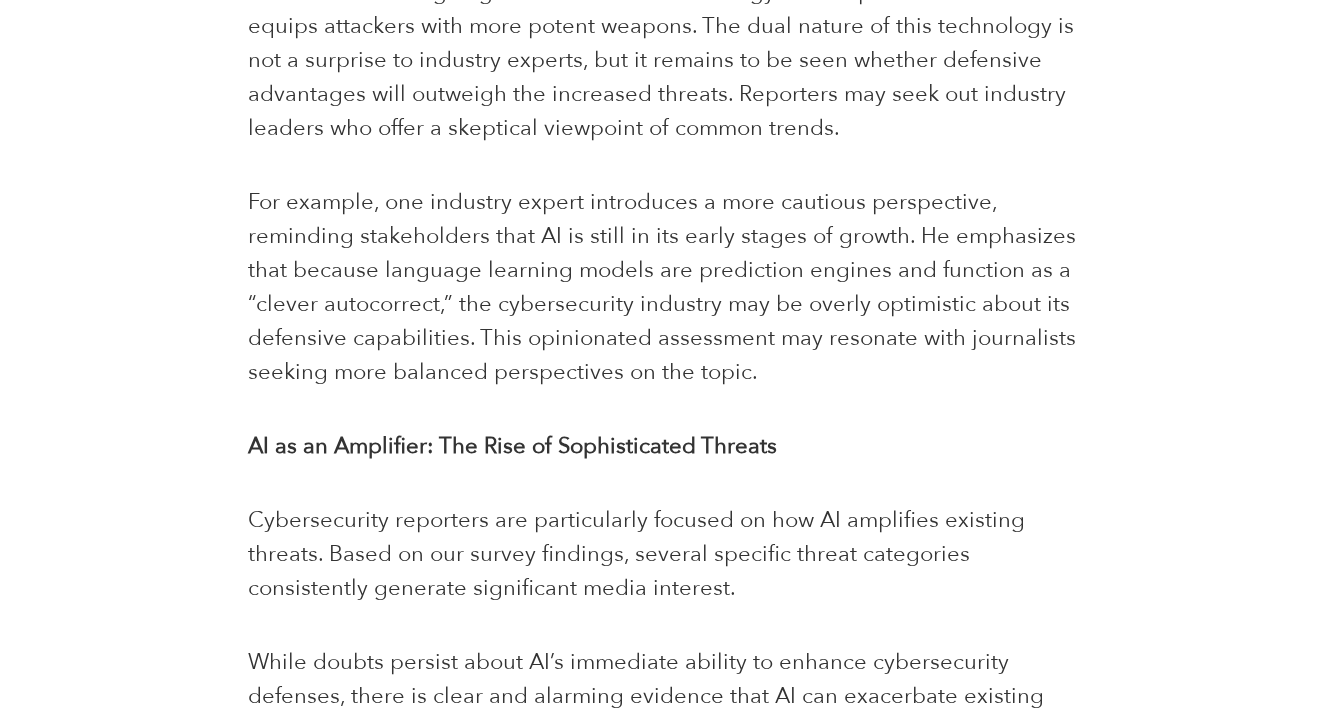 click on "For example, one industry expert introduces a more cautious perspective, reminding stakeholders that AI is still in its early stages of growth. He emphasizes that because language learning models are prediction engines and function as a “clever autocorrect,” the cybersecurity industry may be overly optimistic about its defensive capabilities. This opinionated assessment may resonate with journalists seeking more balanced perspectives on the topic." at bounding box center [662, 287] 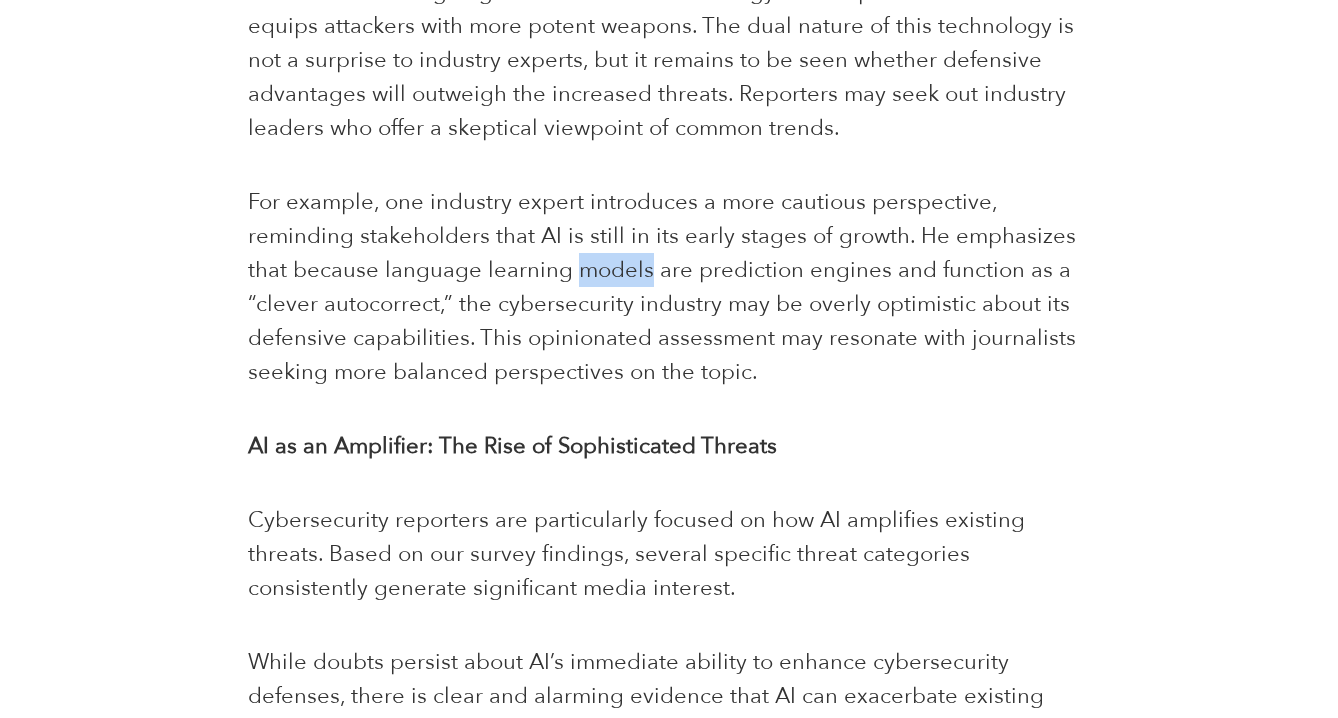 click on "For example, one industry expert introduces a more cautious perspective, reminding stakeholders that AI is still in its early stages of growth. He emphasizes that because language learning models are prediction engines and function as a “clever autocorrect,” the cybersecurity industry may be overly optimistic about its defensive capabilities. This opinionated assessment may resonate with journalists seeking more balanced perspectives on the topic." at bounding box center (662, 287) 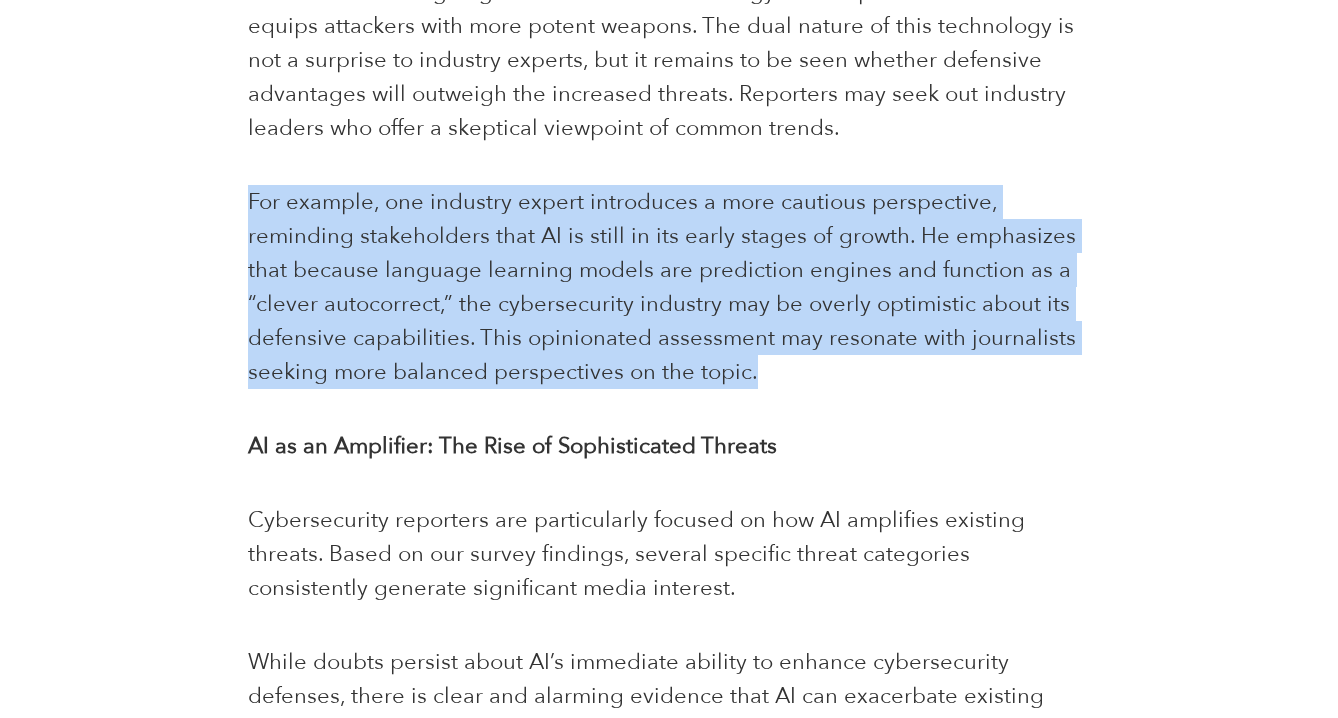 click on "Although some organizations tout AI’s ability to autonomously identify and diagnose cybersecurity vulnerabilities, reporters are more often exploring how these advancements are simultaneously increasing the number of attack vectors. This creates an ongoing dilemma as the technology that empowers defenders also equips attackers with more potent weapons. The dual nature of this technology is not a surprise to industry experts, but it remains to be seen whether defensive advantages will outweigh the increased threats. Reporters may seek out industry leaders who offer a skeptical viewpoint of common trends." at bounding box center [668, 9] 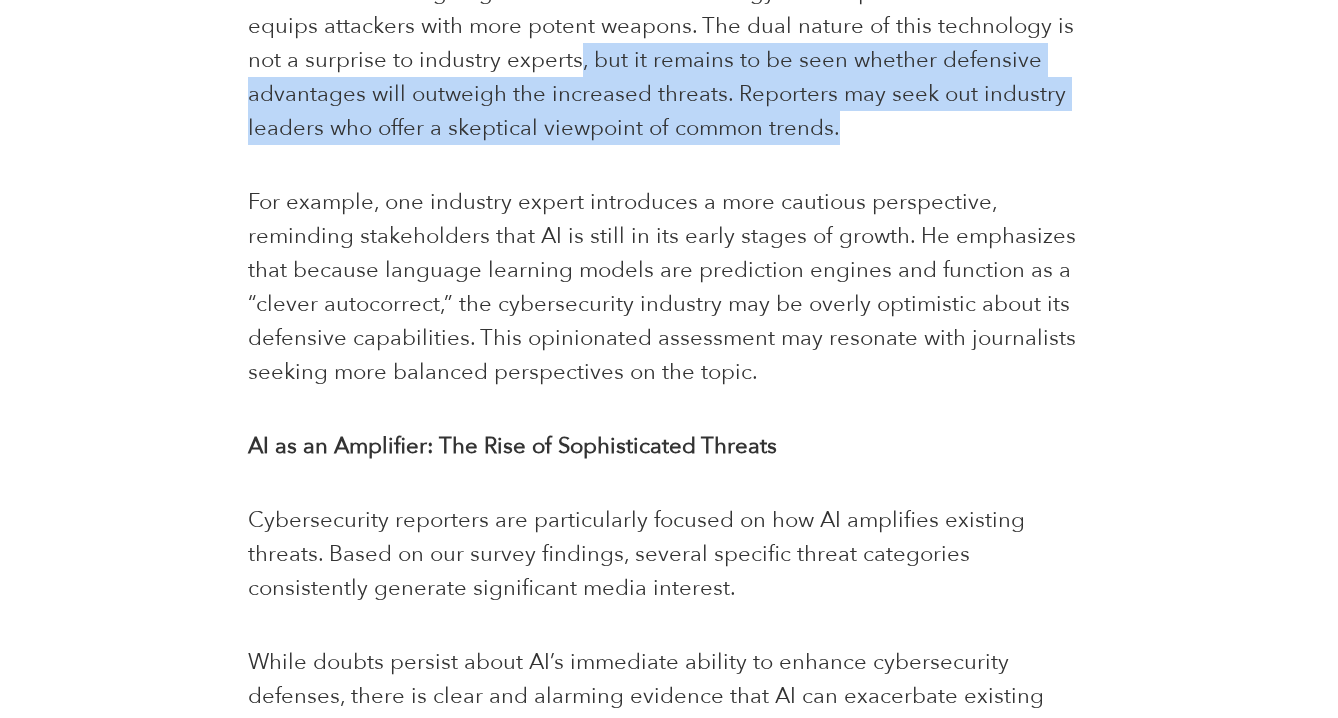 drag, startPoint x: 571, startPoint y: 74, endPoint x: 884, endPoint y: 128, distance: 317.624 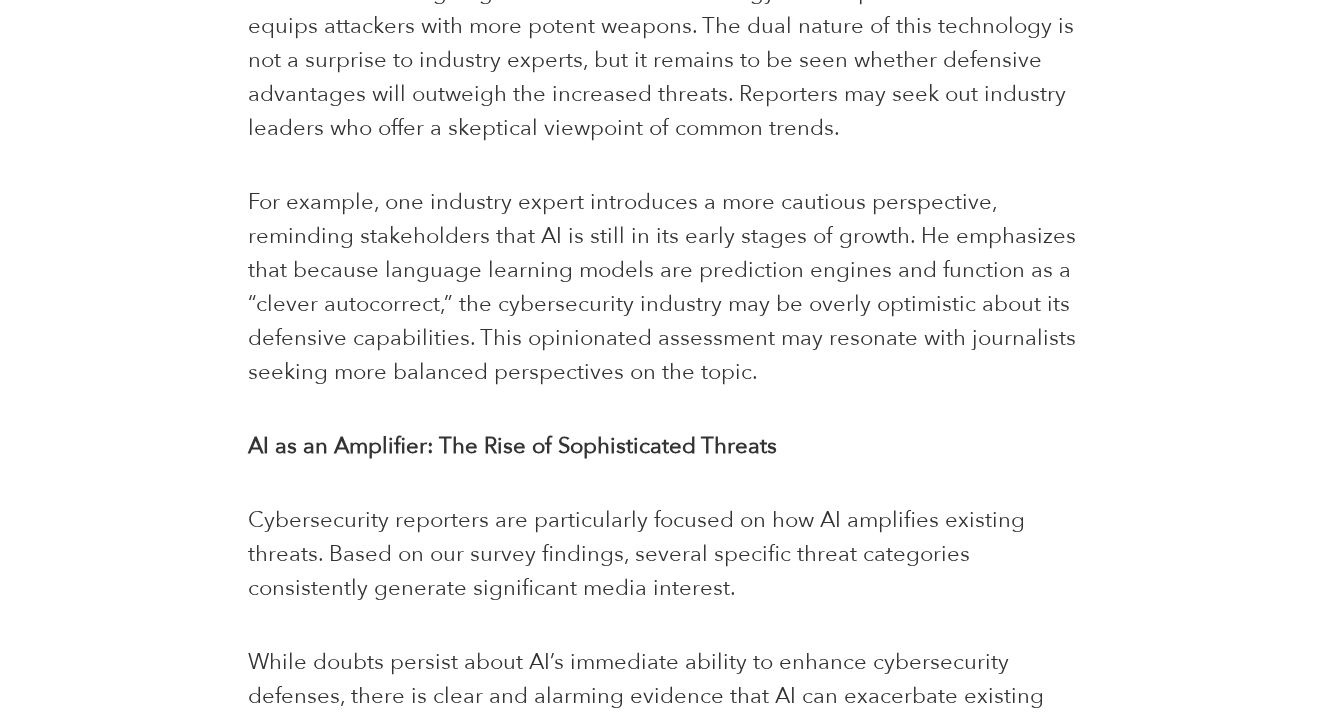 click on "For example, one industry expert introduces a more cautious perspective, reminding stakeholders that AI is still in its early stages of growth. He emphasizes that because language learning models are prediction engines and function as a “clever autocorrect,” the cybersecurity industry may be overly optimistic about its defensive capabilities. This opinionated assessment may resonate with journalists seeking more balanced perspectives on the topic." at bounding box center [662, 287] 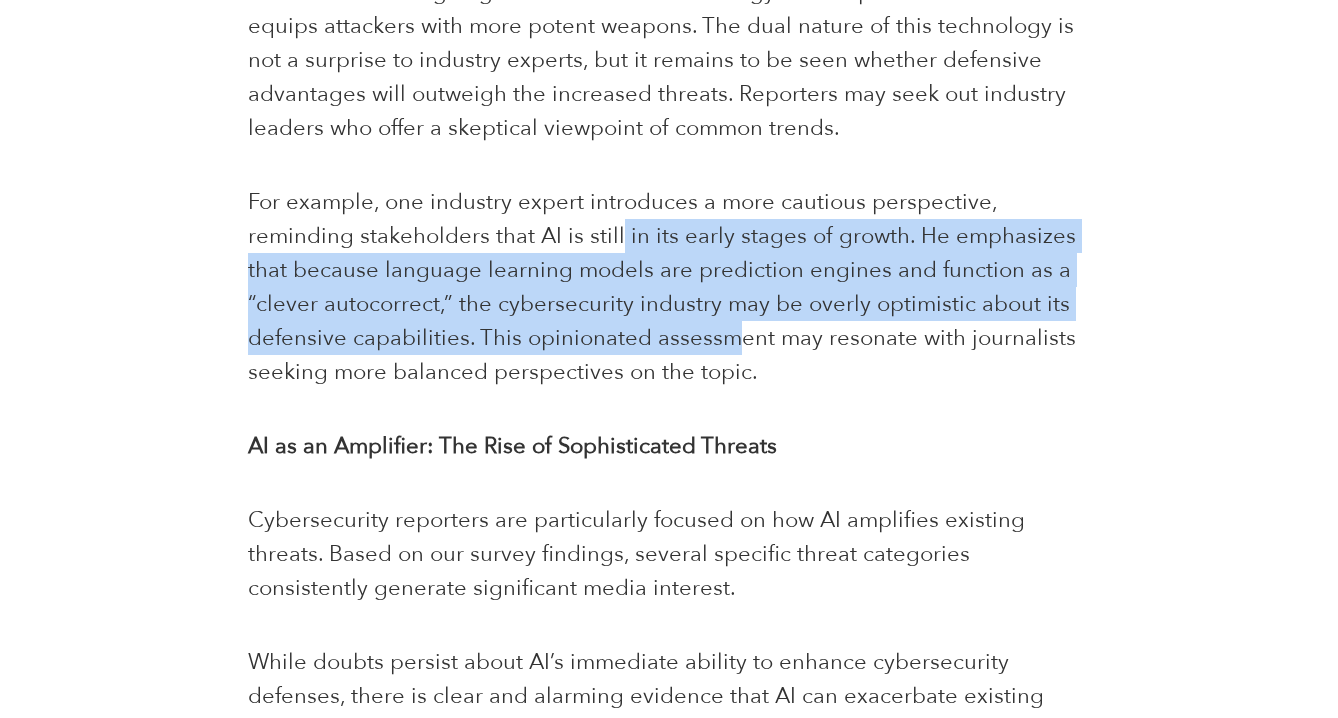 drag, startPoint x: 616, startPoint y: 234, endPoint x: 736, endPoint y: 335, distance: 156.84706 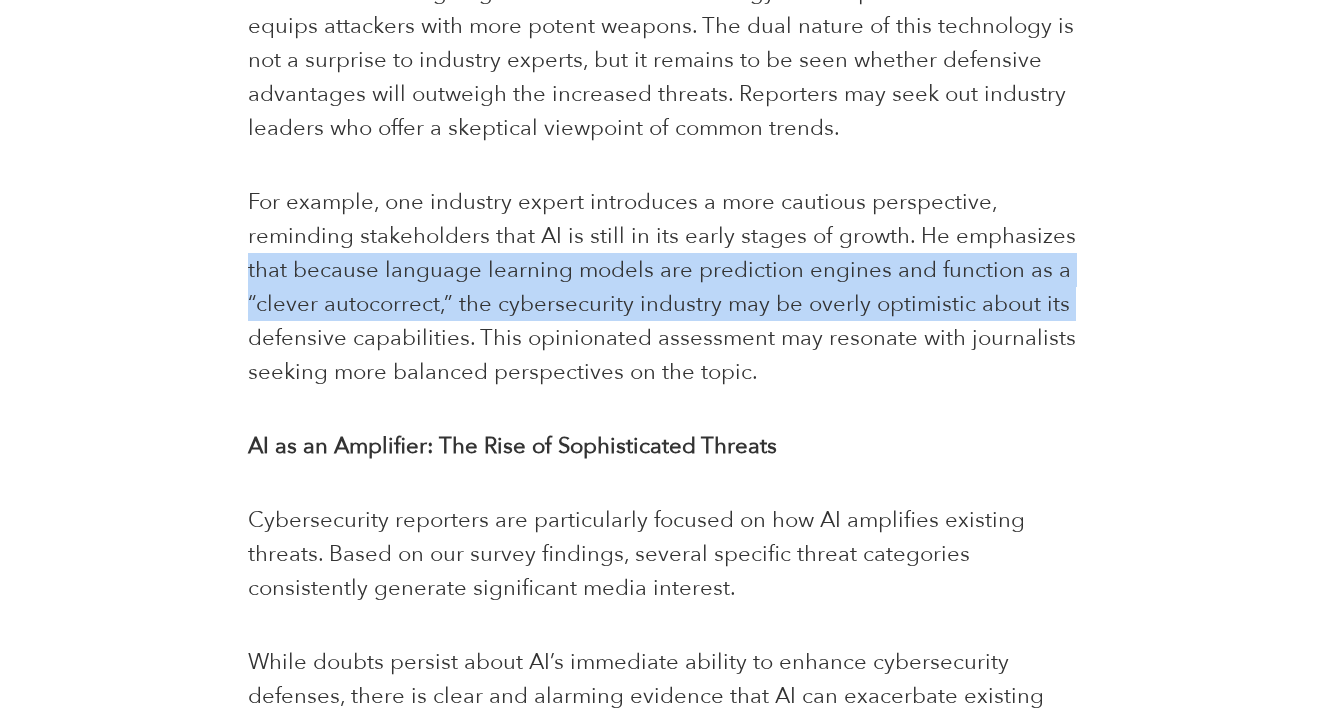 drag, startPoint x: 235, startPoint y: 269, endPoint x: 238, endPoint y: 337, distance: 68.06615 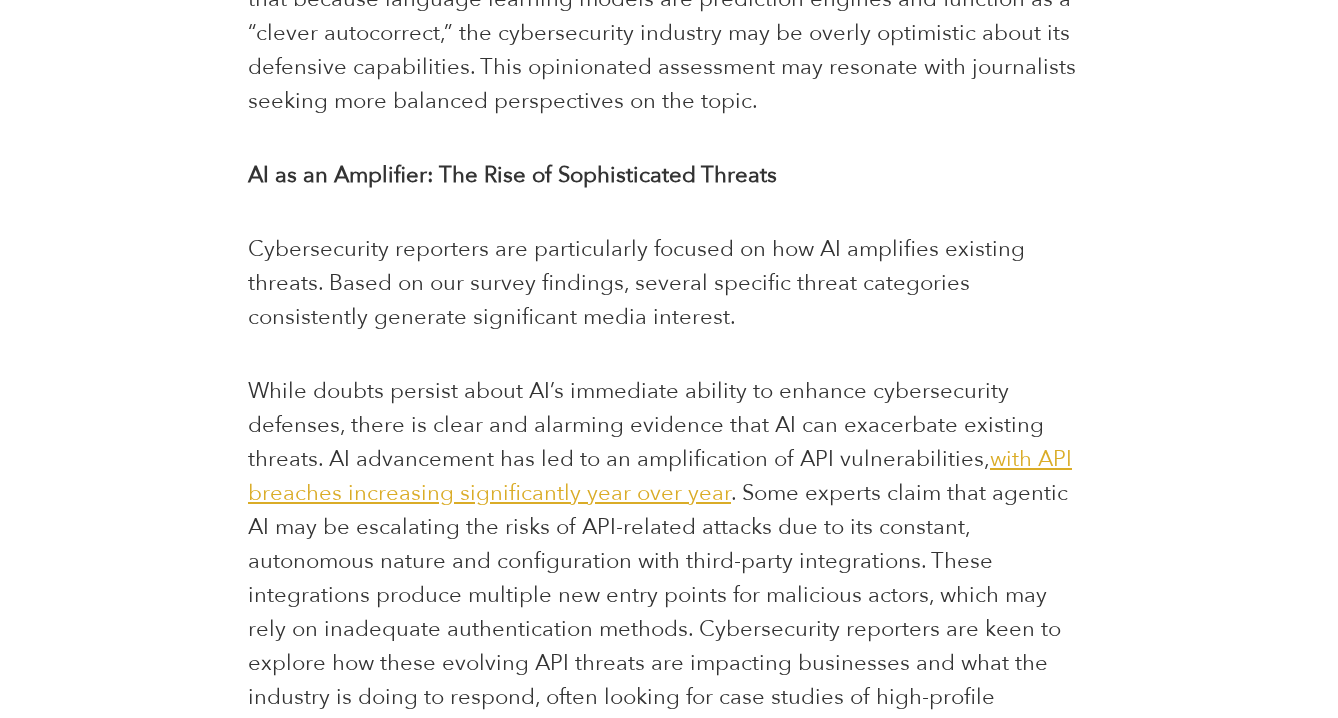 scroll, scrollTop: 1641, scrollLeft: 0, axis: vertical 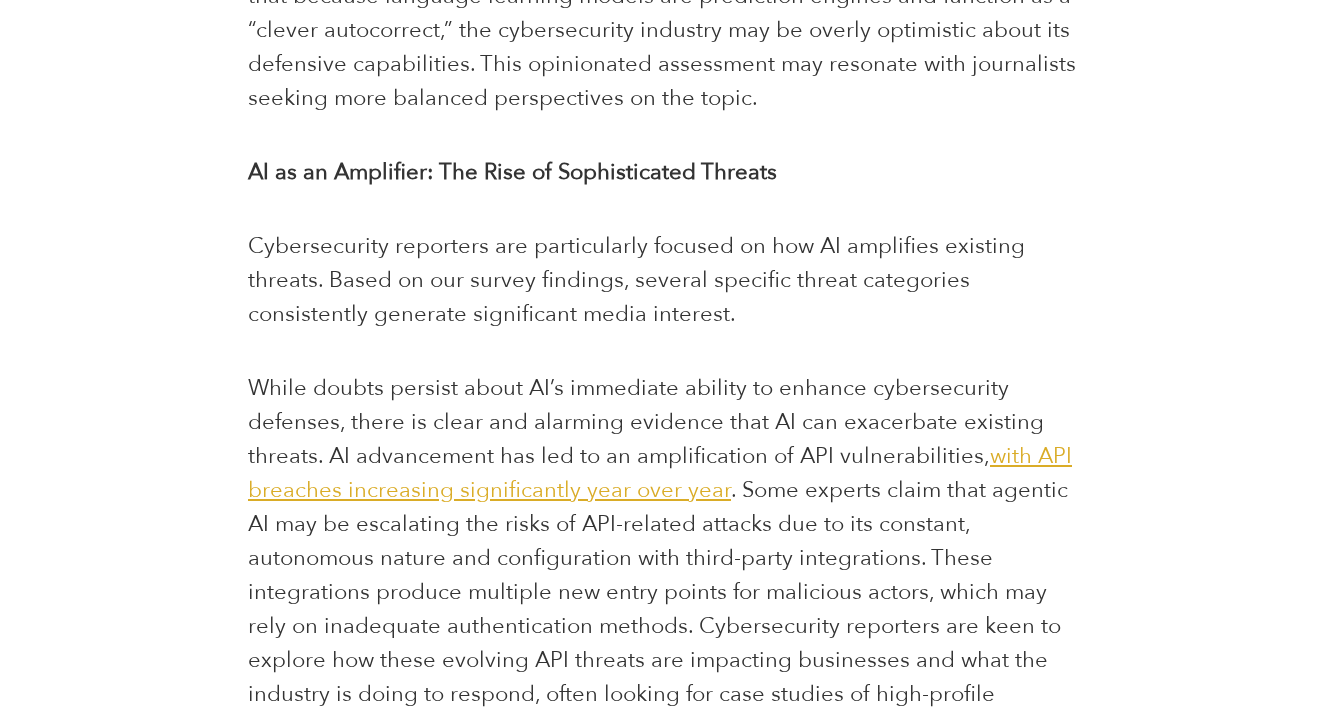click on "Cybersecurity reporters are particularly focused on how AI amplifies existing threats. Based on our survey findings, several specific threat categories consistently generate significant media interest." at bounding box center [636, 280] 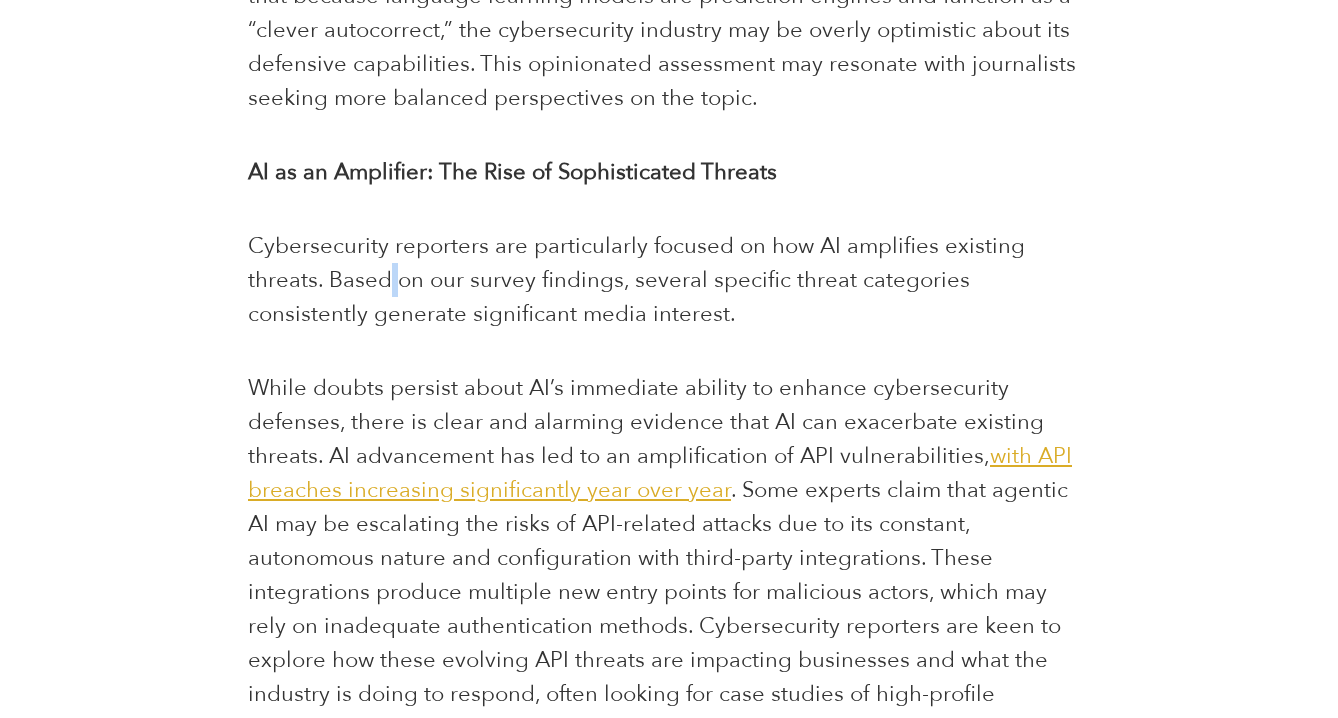 click on "Cybersecurity reporters are particularly focused on how AI amplifies existing threats. Based on our survey findings, several specific threat categories consistently generate significant media interest." at bounding box center (636, 280) 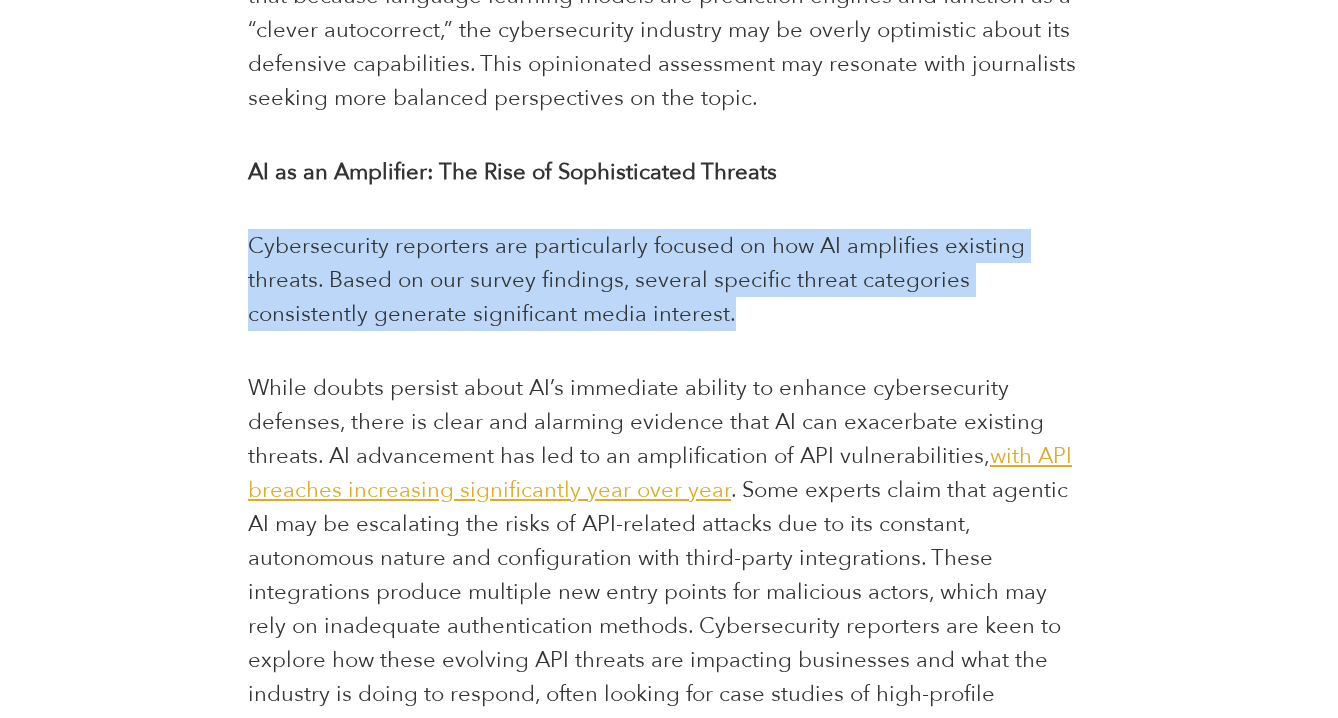 click on "Cybersecurity reporters are particularly focused on how AI amplifies existing threats. Based on our survey findings, several specific threat categories consistently generate significant media interest." at bounding box center (636, 280) 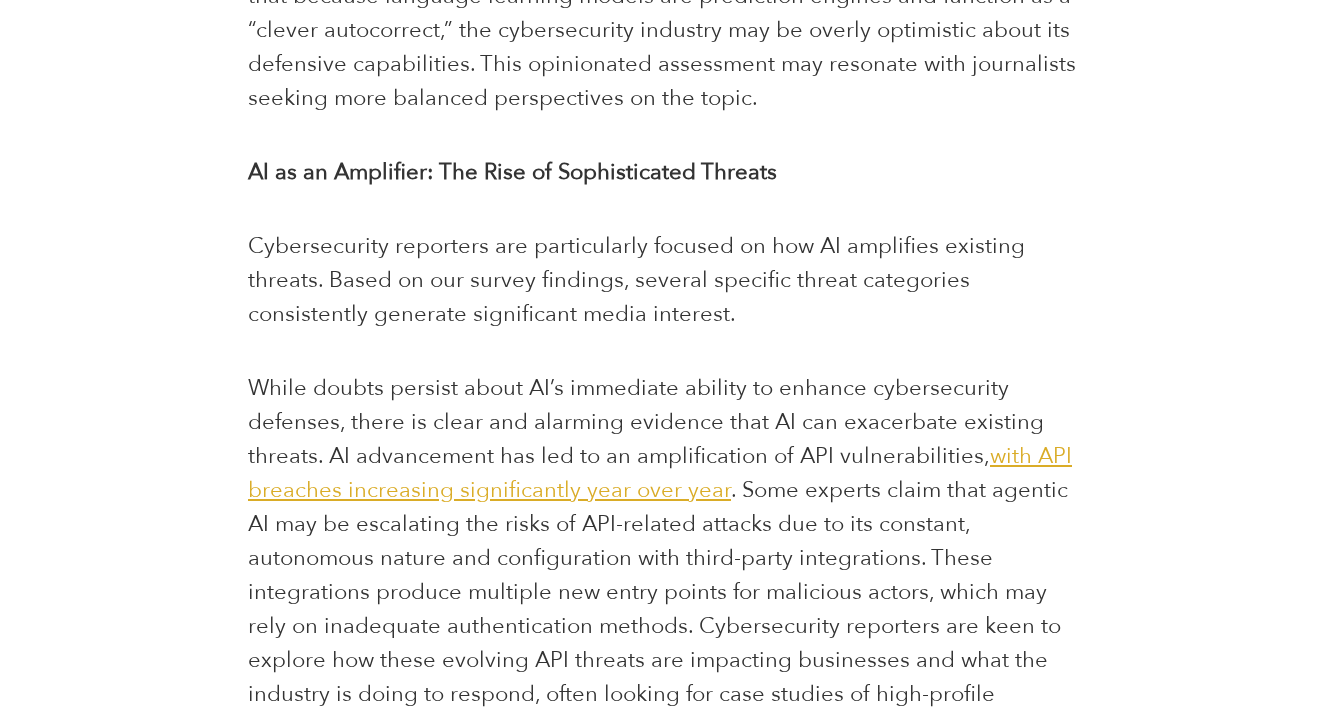 click on "Cybersecurity reporters are particularly focused on how AI amplifies existing threats. Based on our survey findings, several specific threat categories consistently generate significant media interest." at bounding box center [636, 280] 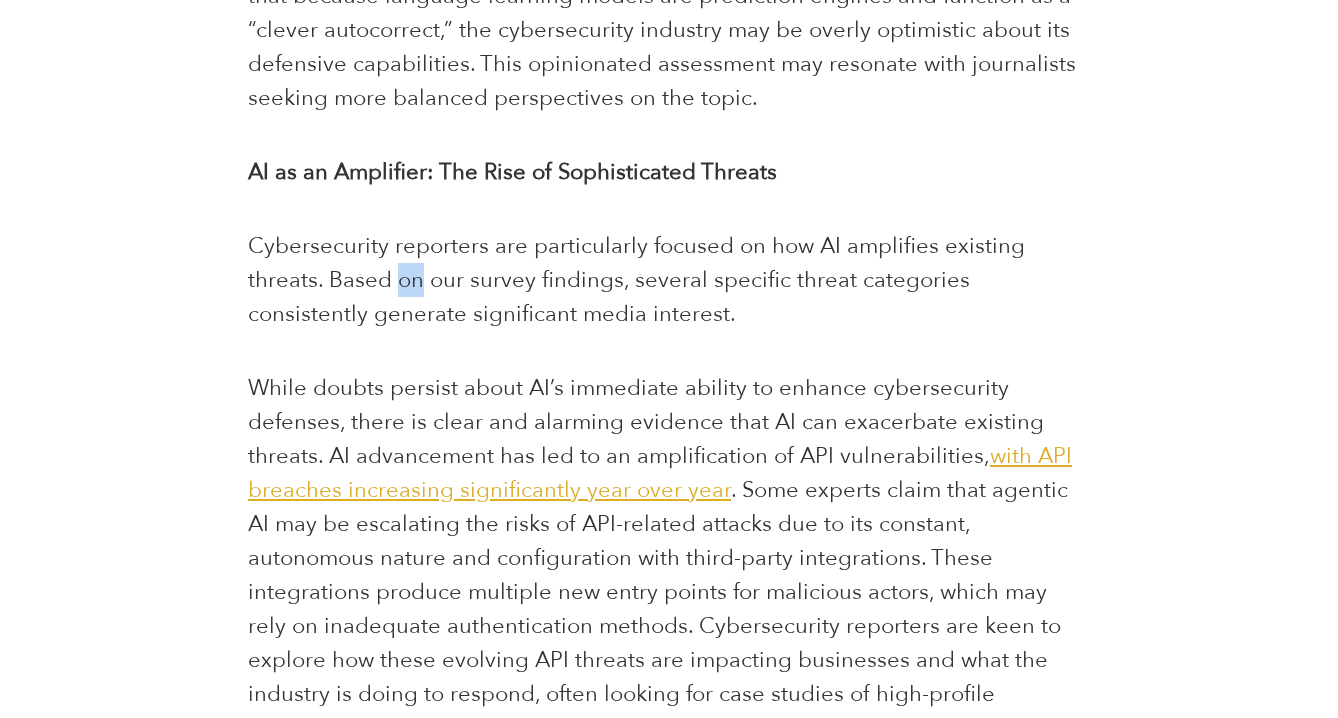 click on "Cybersecurity reporters are particularly focused on how AI amplifies existing threats. Based on our survey findings, several specific threat categories consistently generate significant media interest." at bounding box center [636, 280] 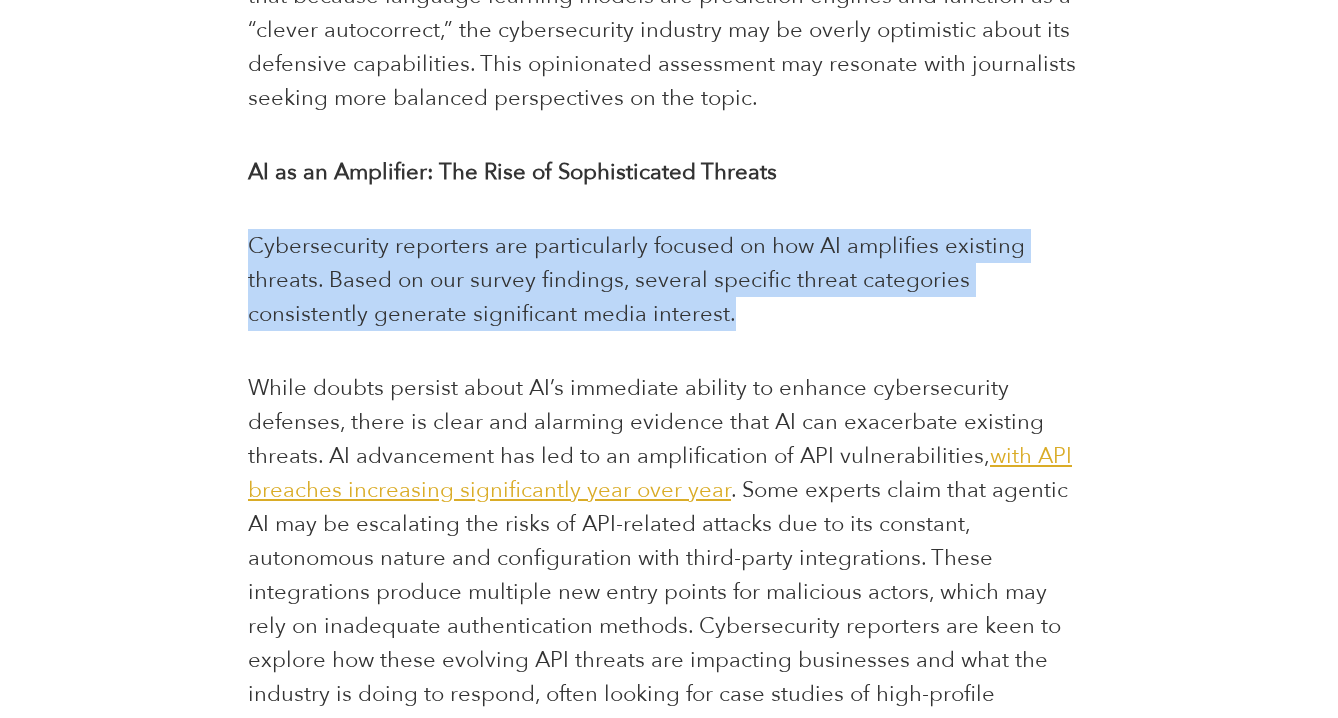 click on "Cybersecurity reporters are particularly focused on how AI amplifies existing threats. Based on our survey findings, several specific threat categories consistently generate significant media interest." at bounding box center [669, 280] 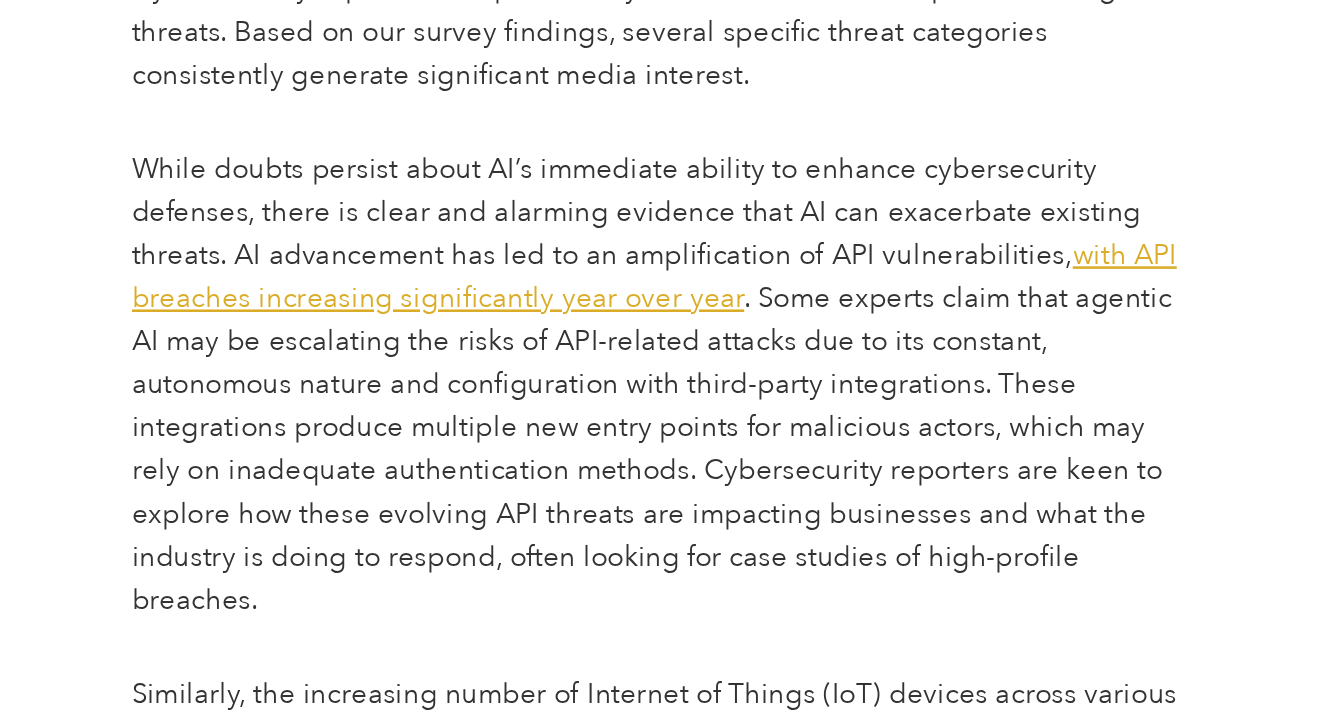 scroll, scrollTop: 1771, scrollLeft: 0, axis: vertical 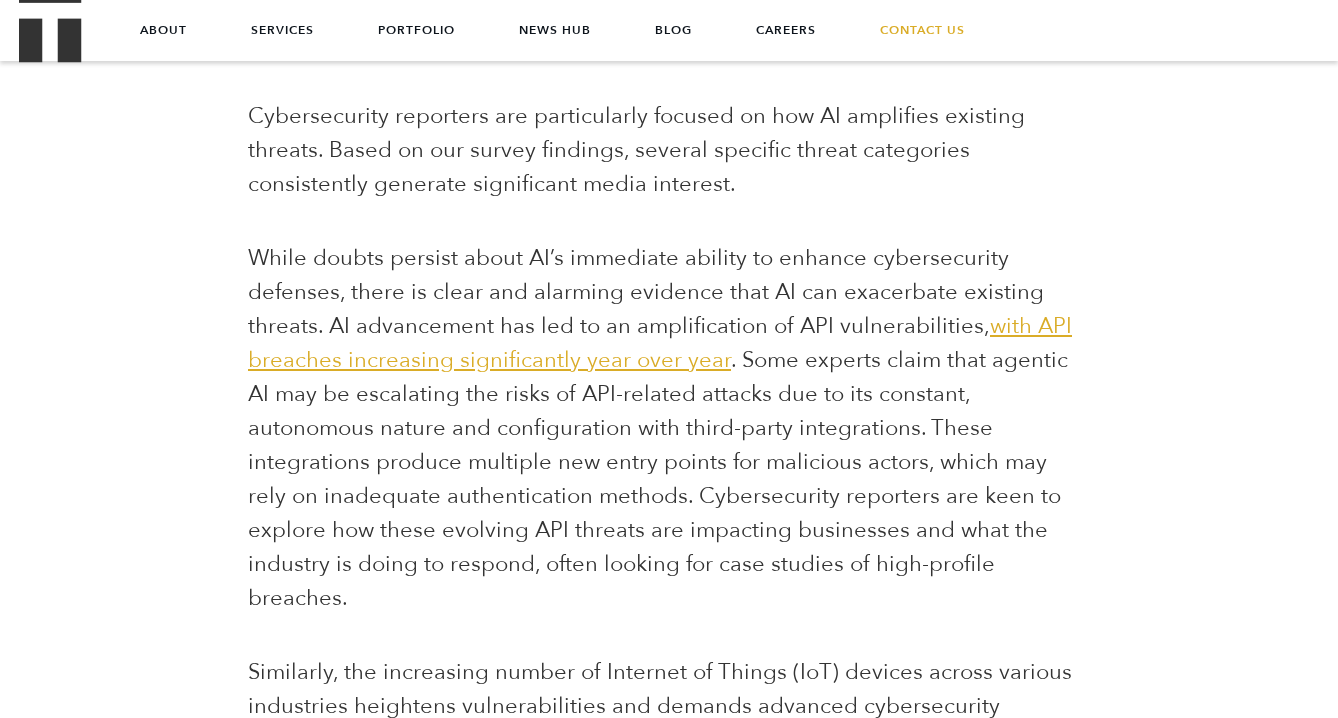 click on ". Some experts claim that agentic AI may be escalating the risks of API-related attacks due to its constant, autonomous nature and configuration with third-party integrations. These integrations produce multiple new entry points for malicious actors, which may rely on inadequate authentication methods. Cybersecurity reporters are keen to explore how these evolving API threats are impacting businesses and what the industry is doing to respond, often looking for case studies of high-profile breaches." at bounding box center (658, 479) 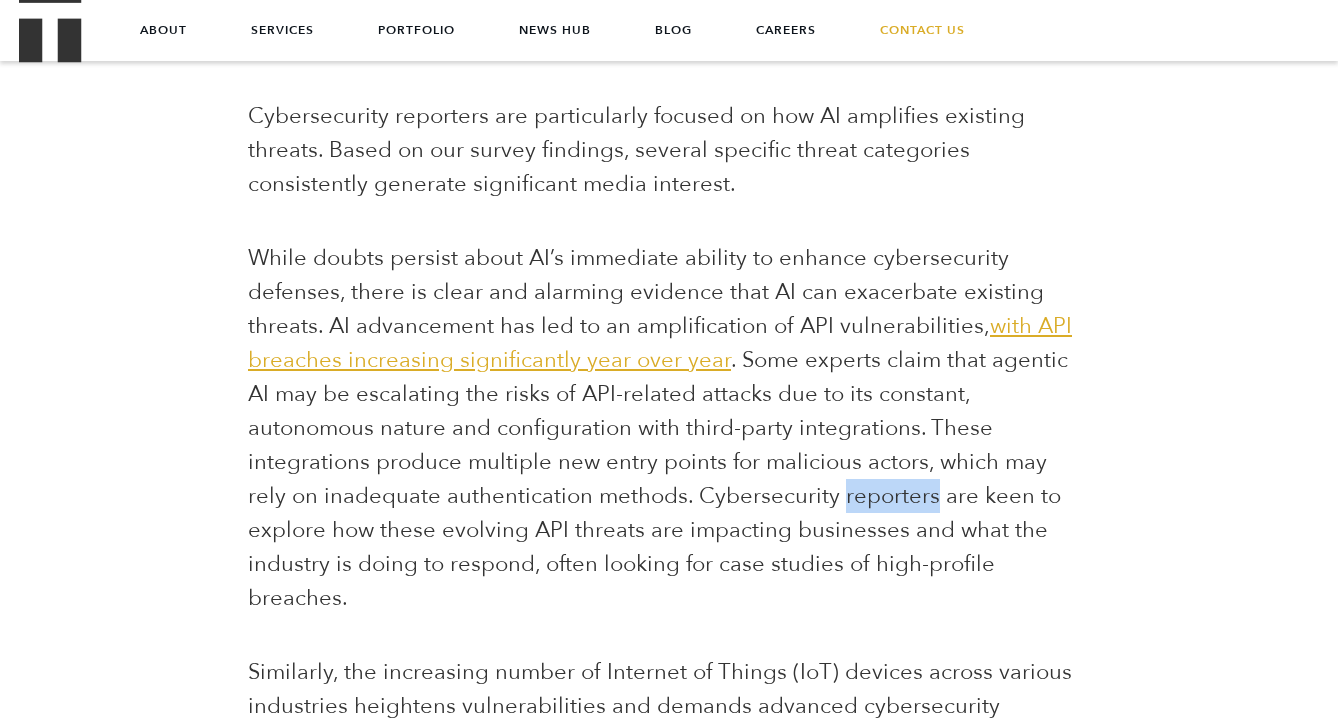 click on ". Some experts claim that agentic AI may be escalating the risks of API-related attacks due to its constant, autonomous nature and configuration with third-party integrations. These integrations produce multiple new entry points for malicious actors, which may rely on inadequate authentication methods. Cybersecurity reporters are keen to explore how these evolving API threats are impacting businesses and what the industry is doing to respond, often looking for case studies of high-profile breaches." at bounding box center [658, 479] 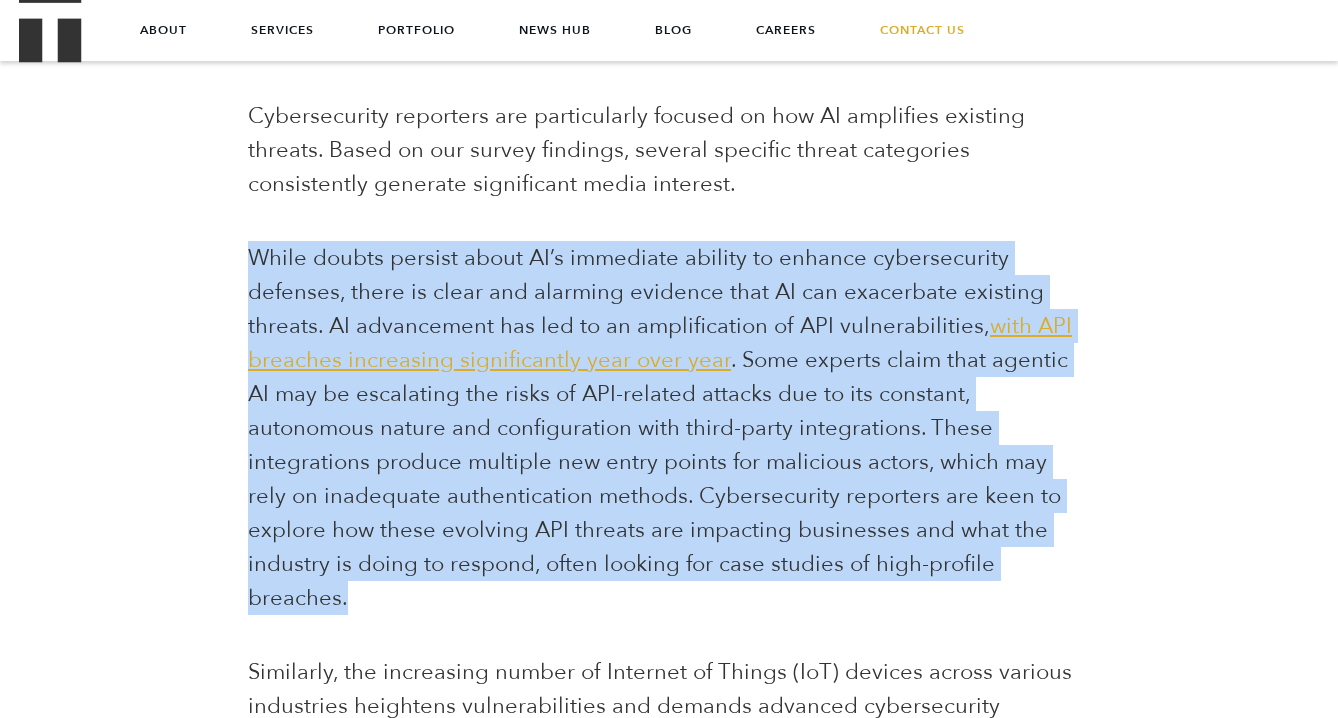 click on ". Some experts claim that agentic AI may be escalating the risks of API-related attacks due to its constant, autonomous nature and configuration with third-party integrations. These integrations produce multiple new entry points for malicious actors, which may rely on inadequate authentication methods. Cybersecurity reporters are keen to explore how these evolving API threats are impacting businesses and what the industry is doing to respond, often looking for case studies of high-profile breaches." at bounding box center (658, 479) 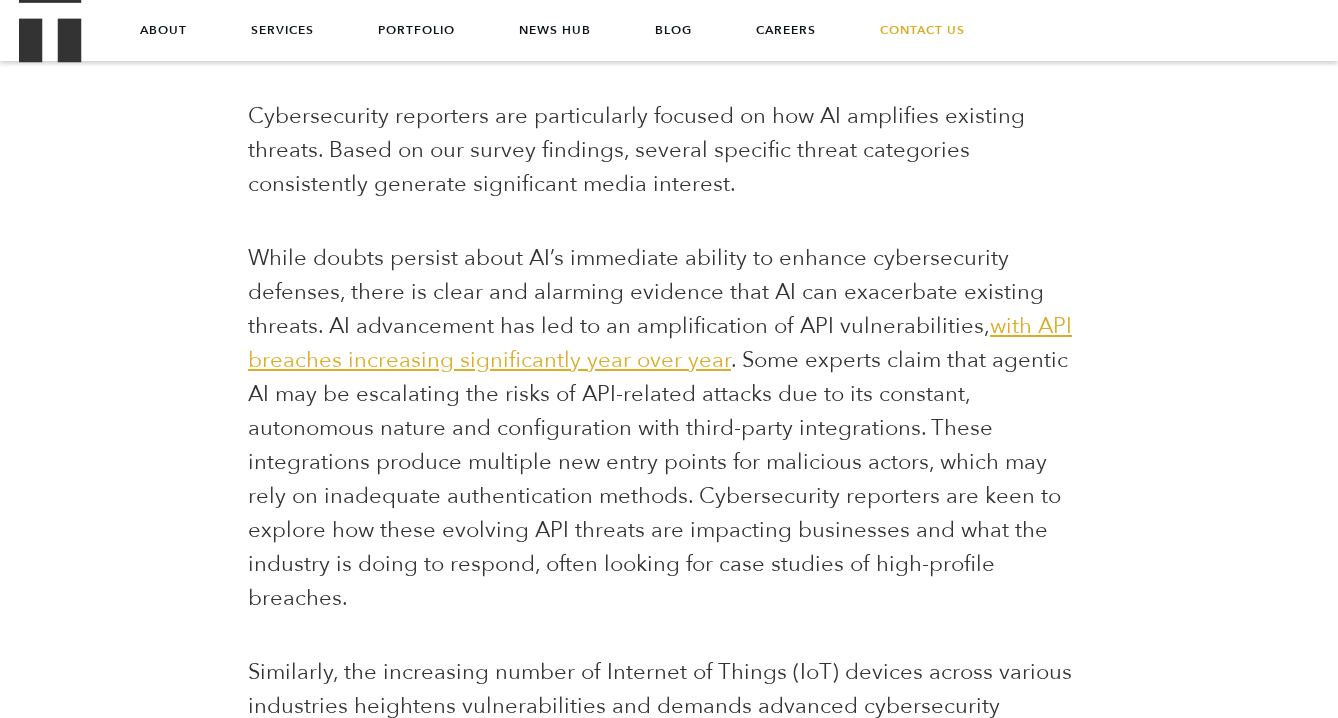 click on ". Some experts claim that agentic AI may be escalating the risks of API-related attacks due to its constant, autonomous nature and configuration with third-party integrations. These integrations produce multiple new entry points for malicious actors, which may rely on inadequate authentication methods. Cybersecurity reporters are keen to explore how these evolving API threats are impacting businesses and what the industry is doing to respond, often looking for case studies of high-profile breaches." at bounding box center [658, 479] 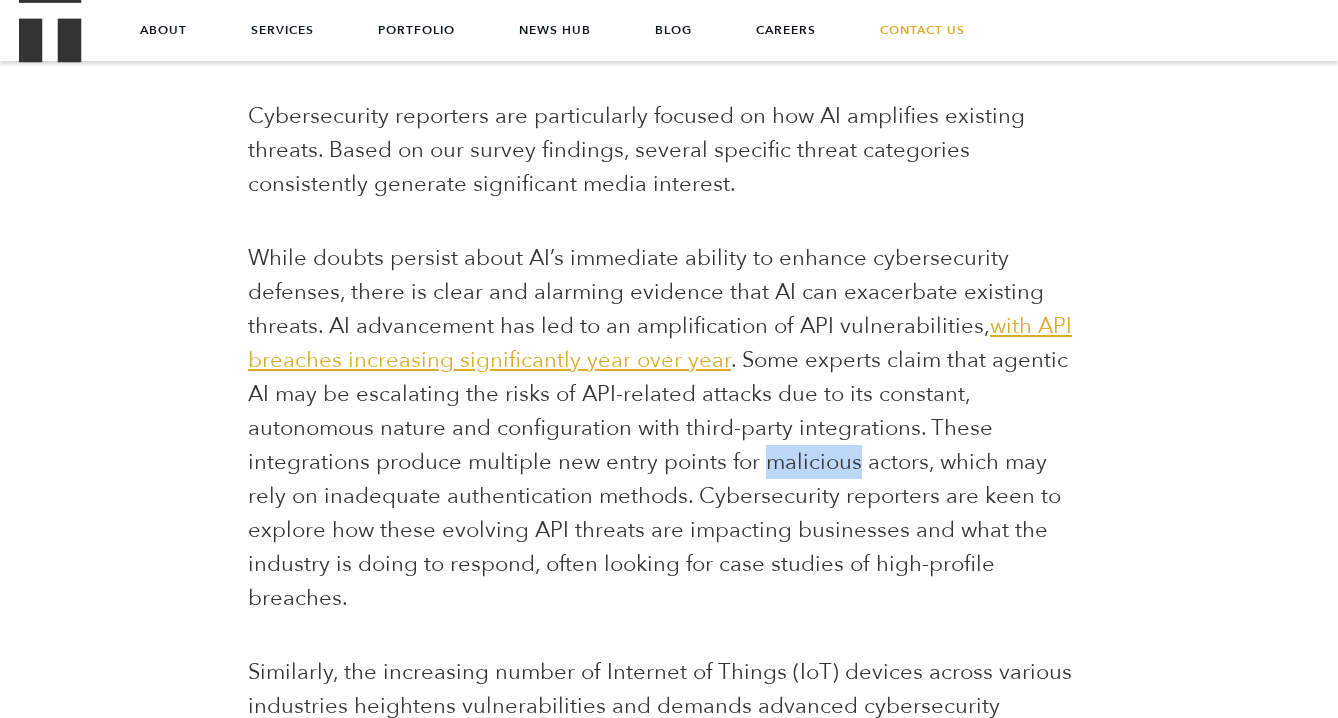 click on ". Some experts claim that agentic AI may be escalating the risks of API-related attacks due to its constant, autonomous nature and configuration with third-party integrations. These integrations produce multiple new entry points for malicious actors, which may rely on inadequate authentication methods. Cybersecurity reporters are keen to explore how these evolving API threats are impacting businesses and what the industry is doing to respond, often looking for case studies of high-profile breaches." at bounding box center [658, 479] 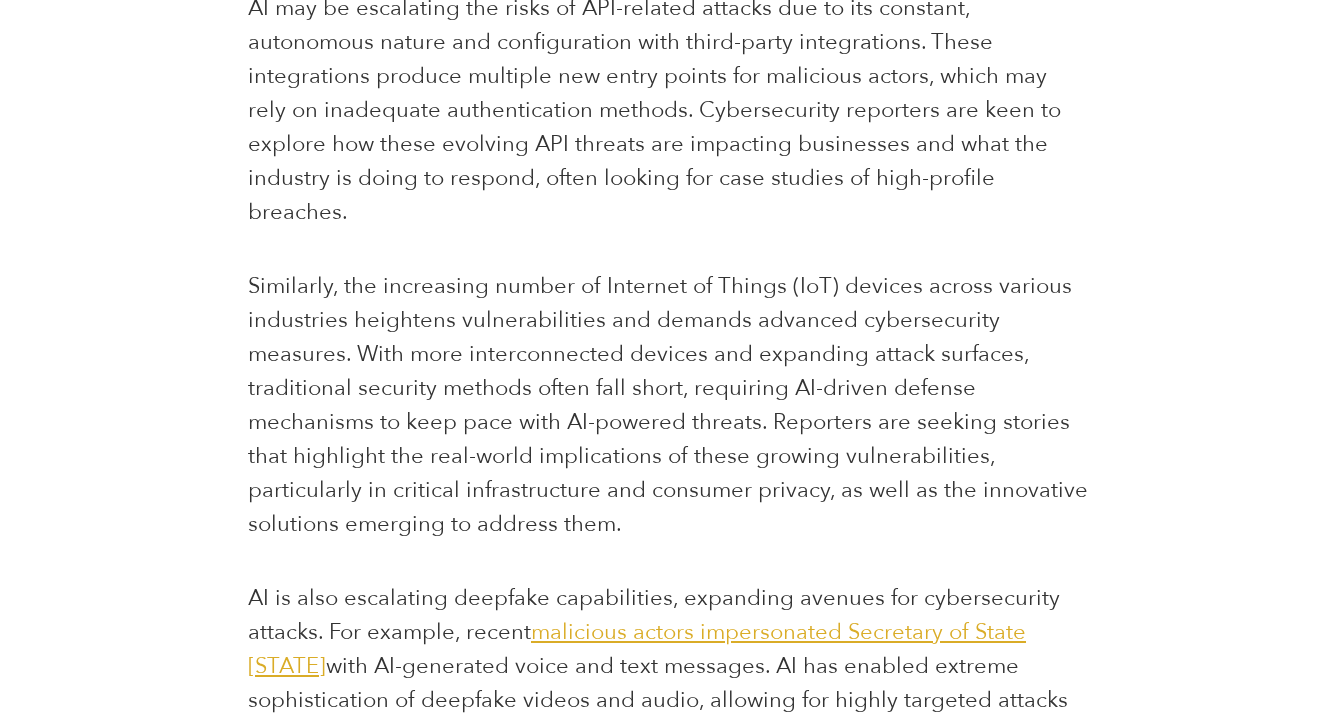 scroll, scrollTop: 2164, scrollLeft: 0, axis: vertical 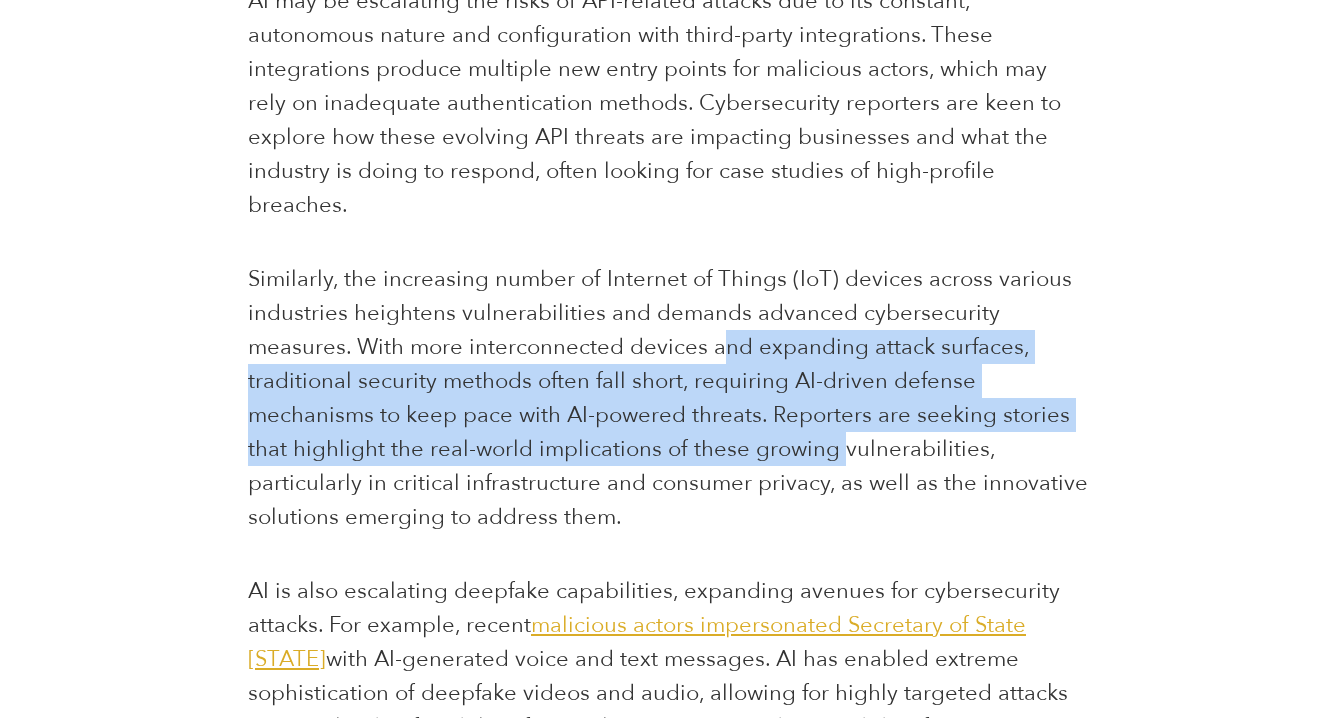 drag, startPoint x: 605, startPoint y: 321, endPoint x: 611, endPoint y: 408, distance: 87.20665 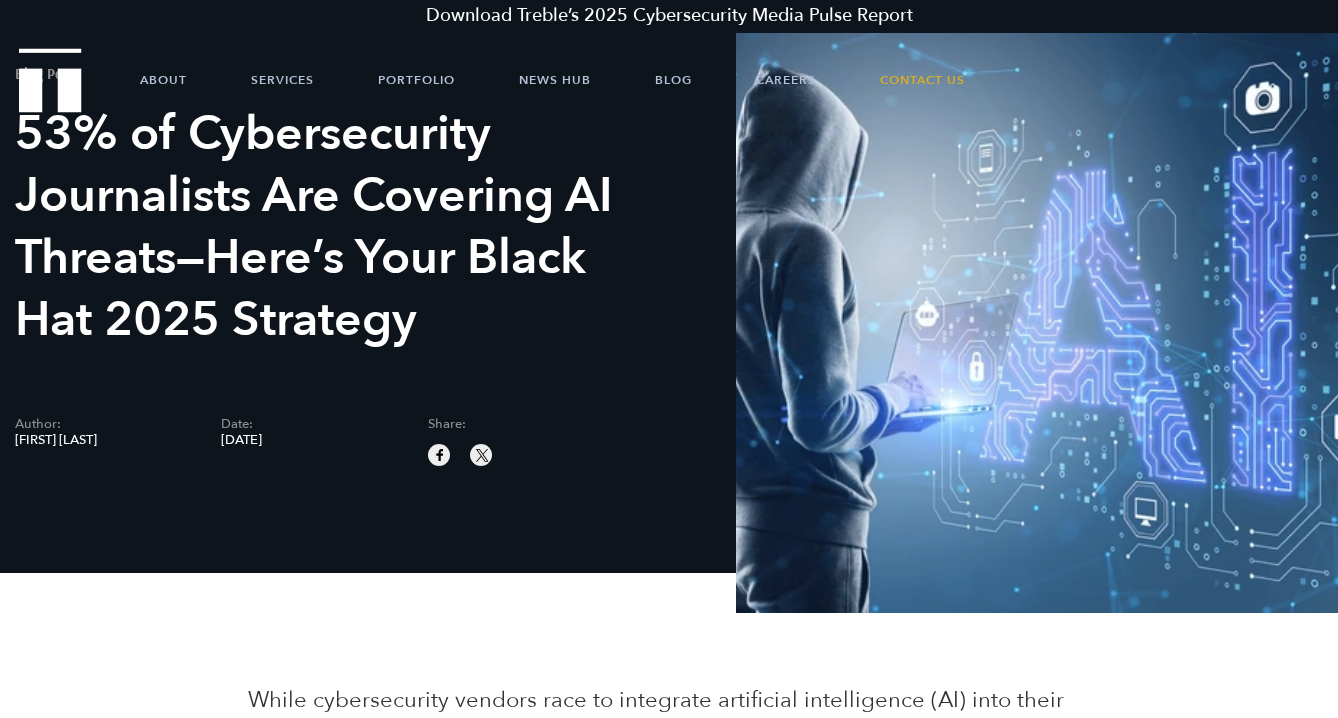scroll, scrollTop: 623, scrollLeft: 0, axis: vertical 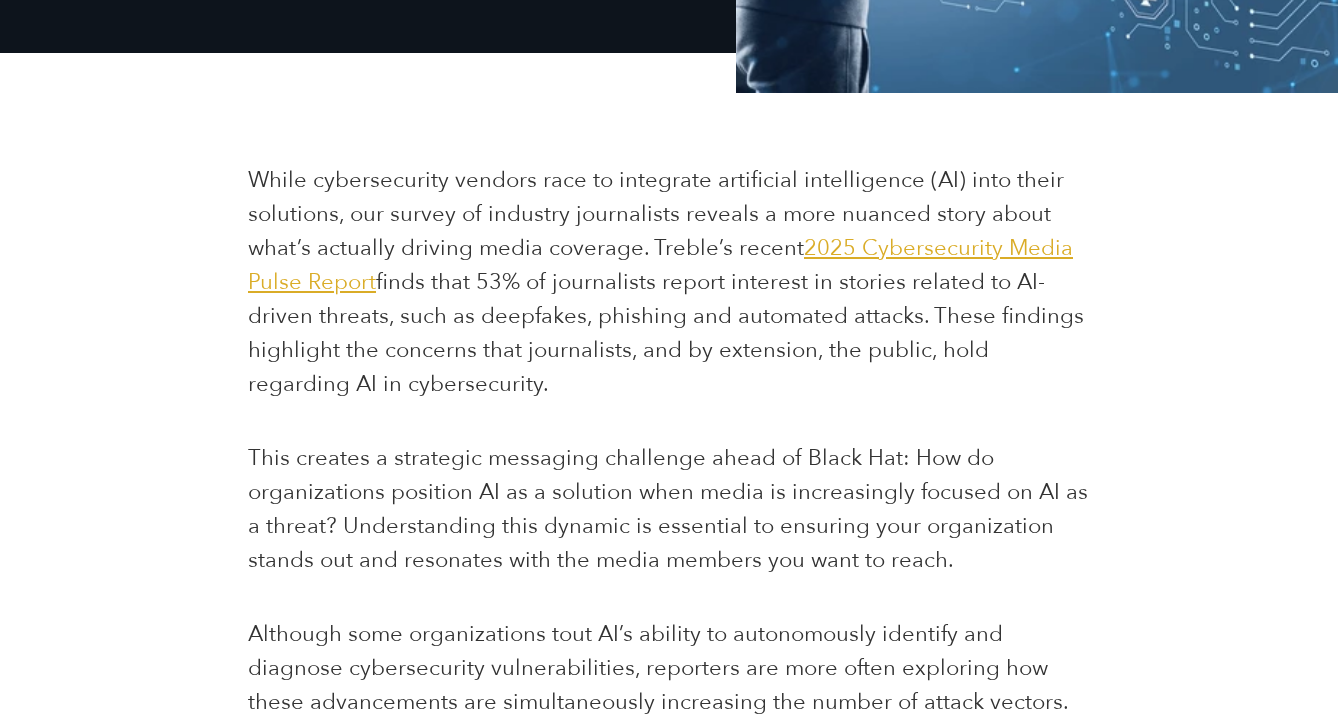 click on "2025 Cybersecurity Media Pulse Report" at bounding box center [660, 265] 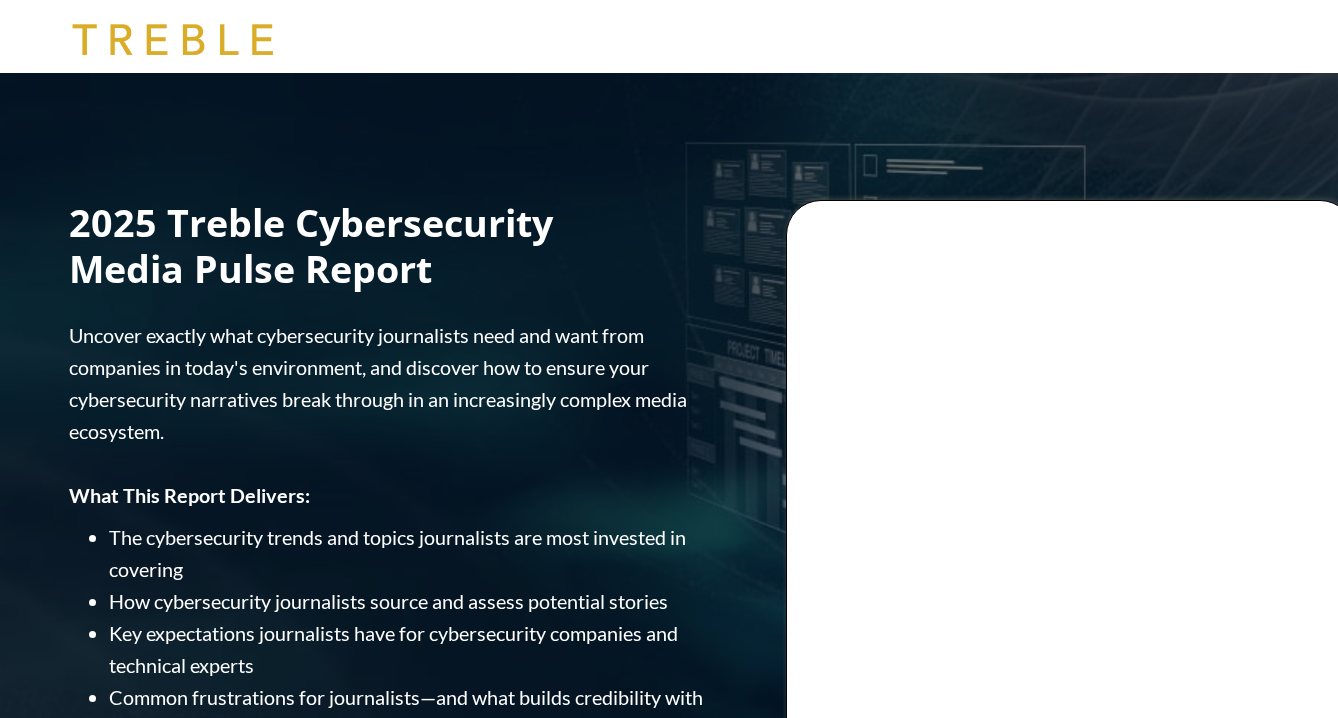 scroll, scrollTop: 0, scrollLeft: 0, axis: both 